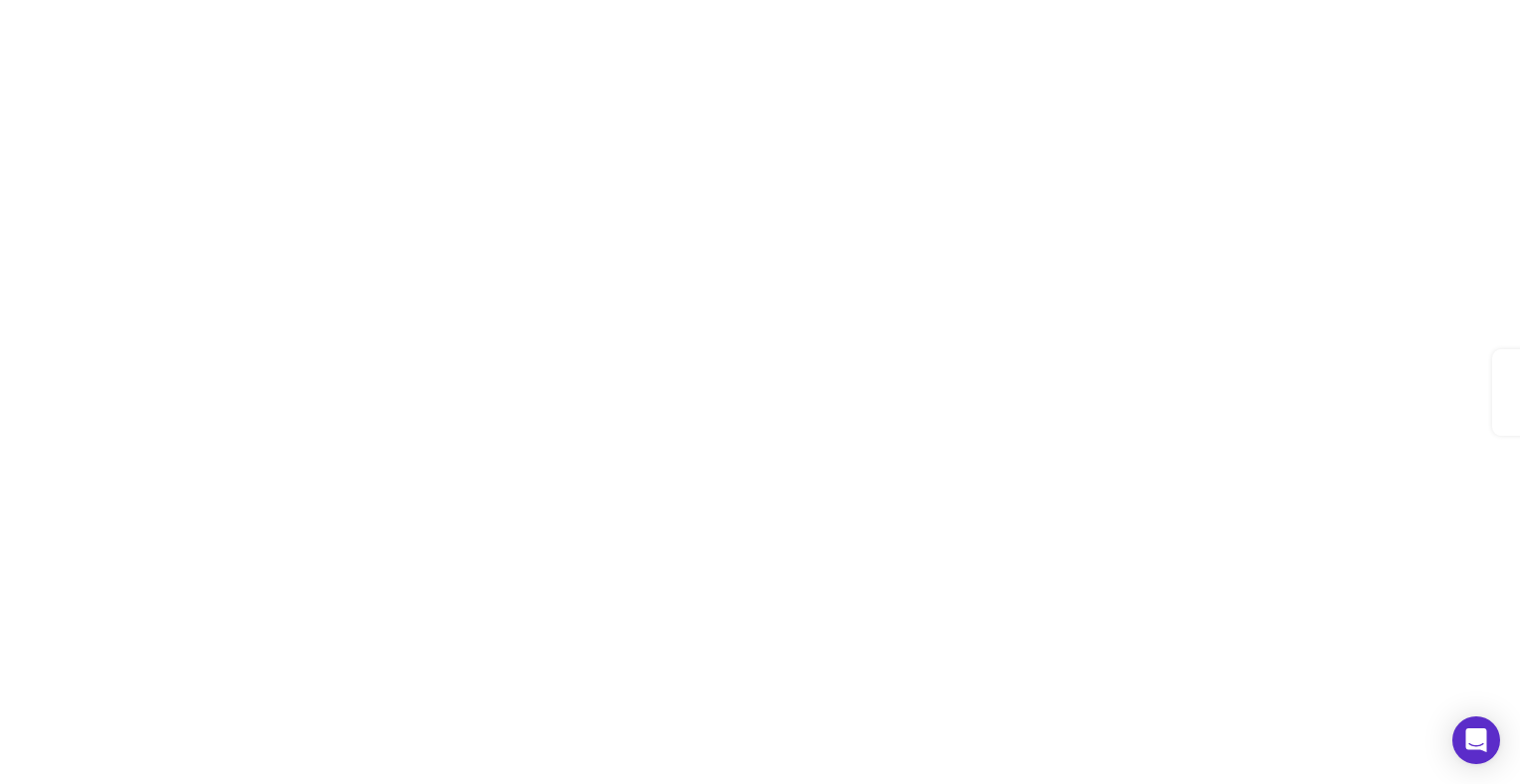 scroll, scrollTop: 0, scrollLeft: 0, axis: both 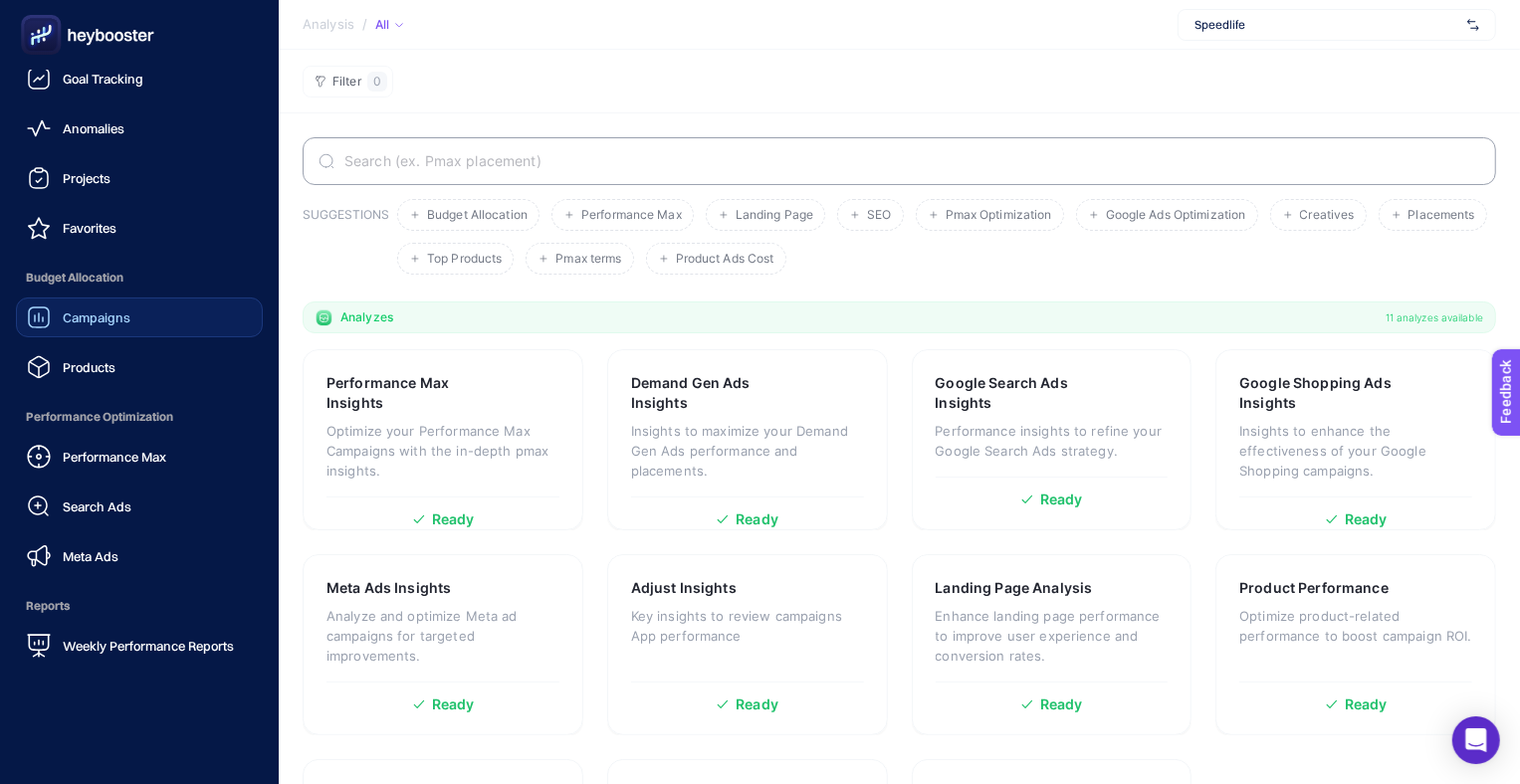 click on "Campaigns" 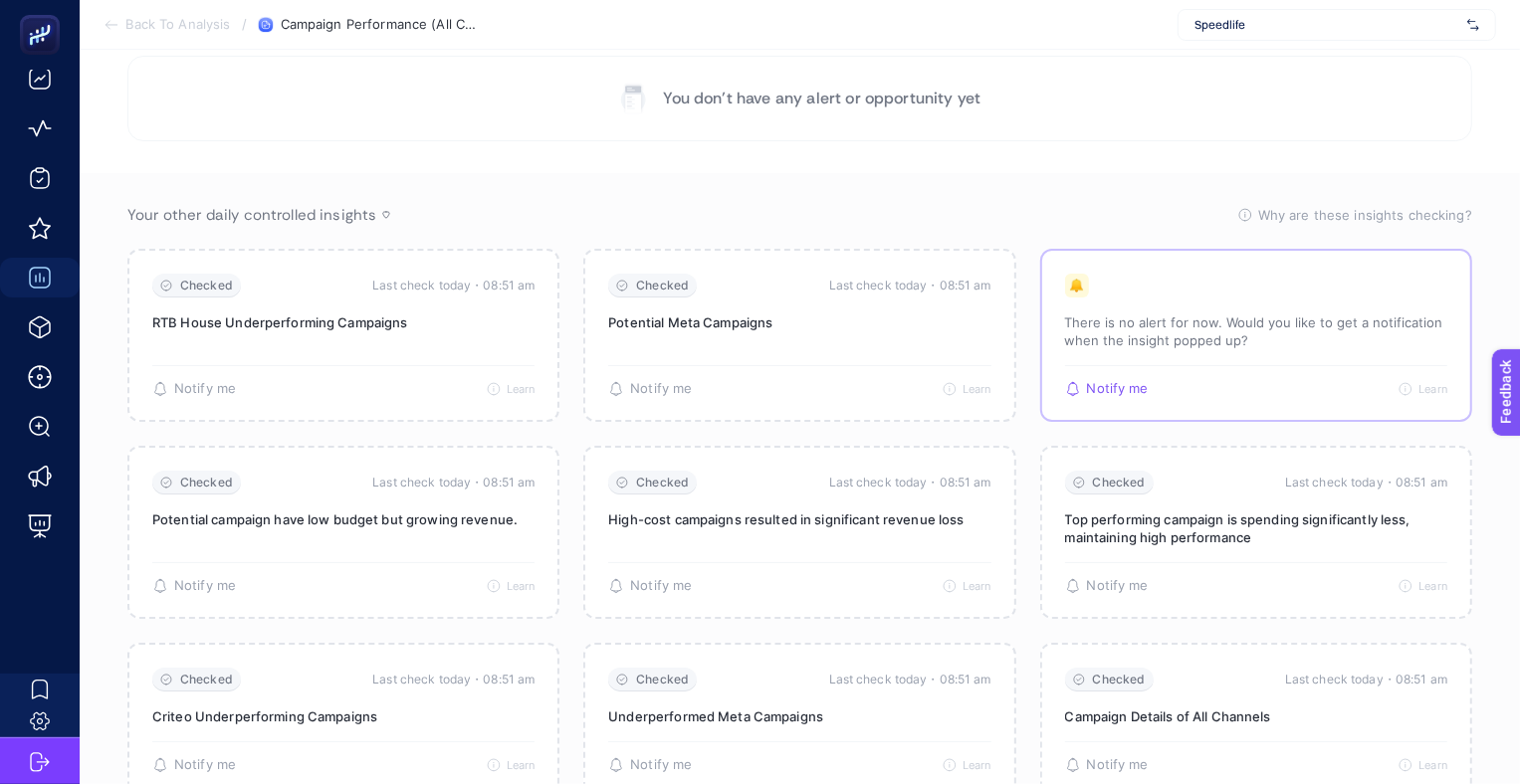 scroll, scrollTop: 260, scrollLeft: 0, axis: vertical 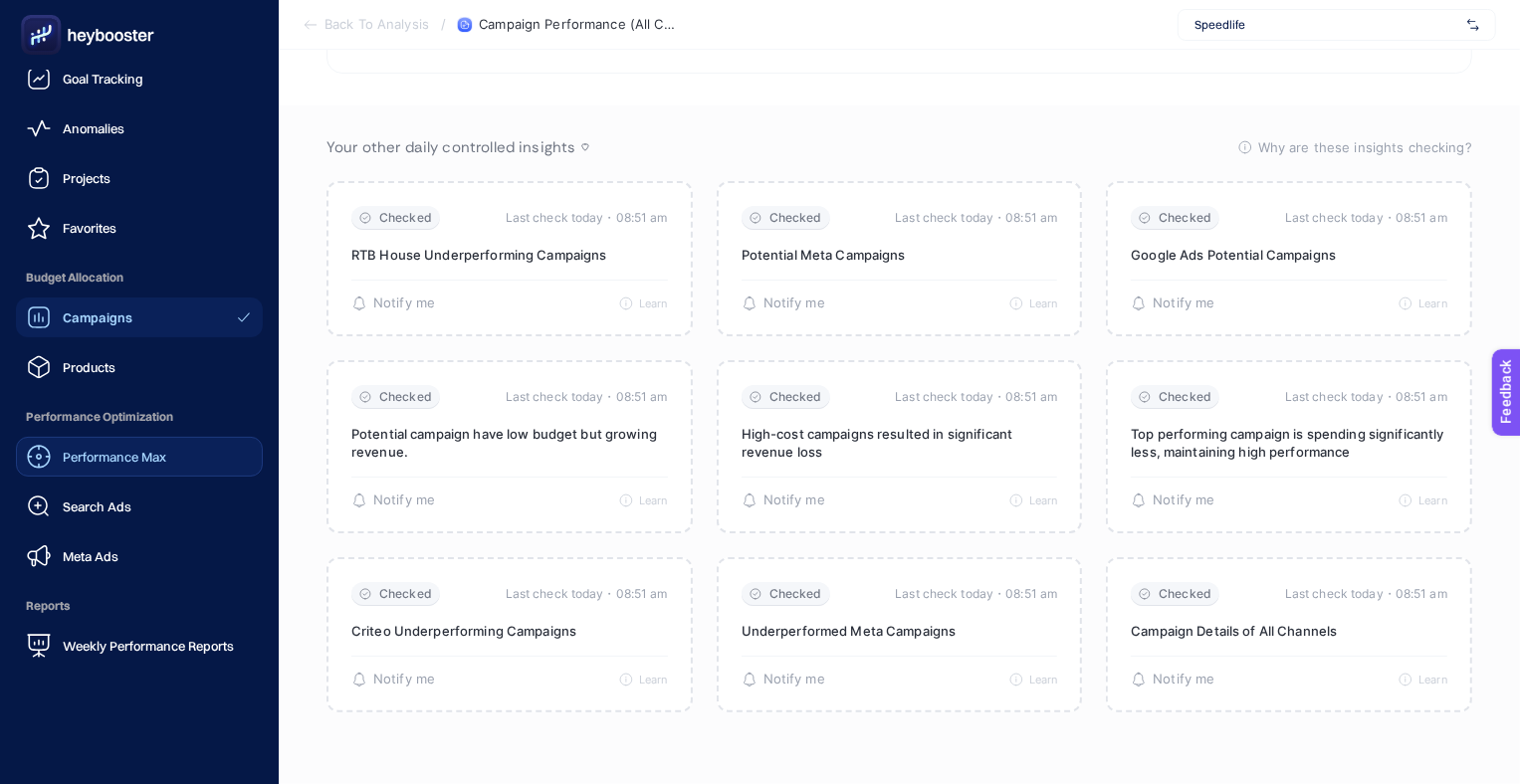 click on "Performance Max" at bounding box center [114, 457] 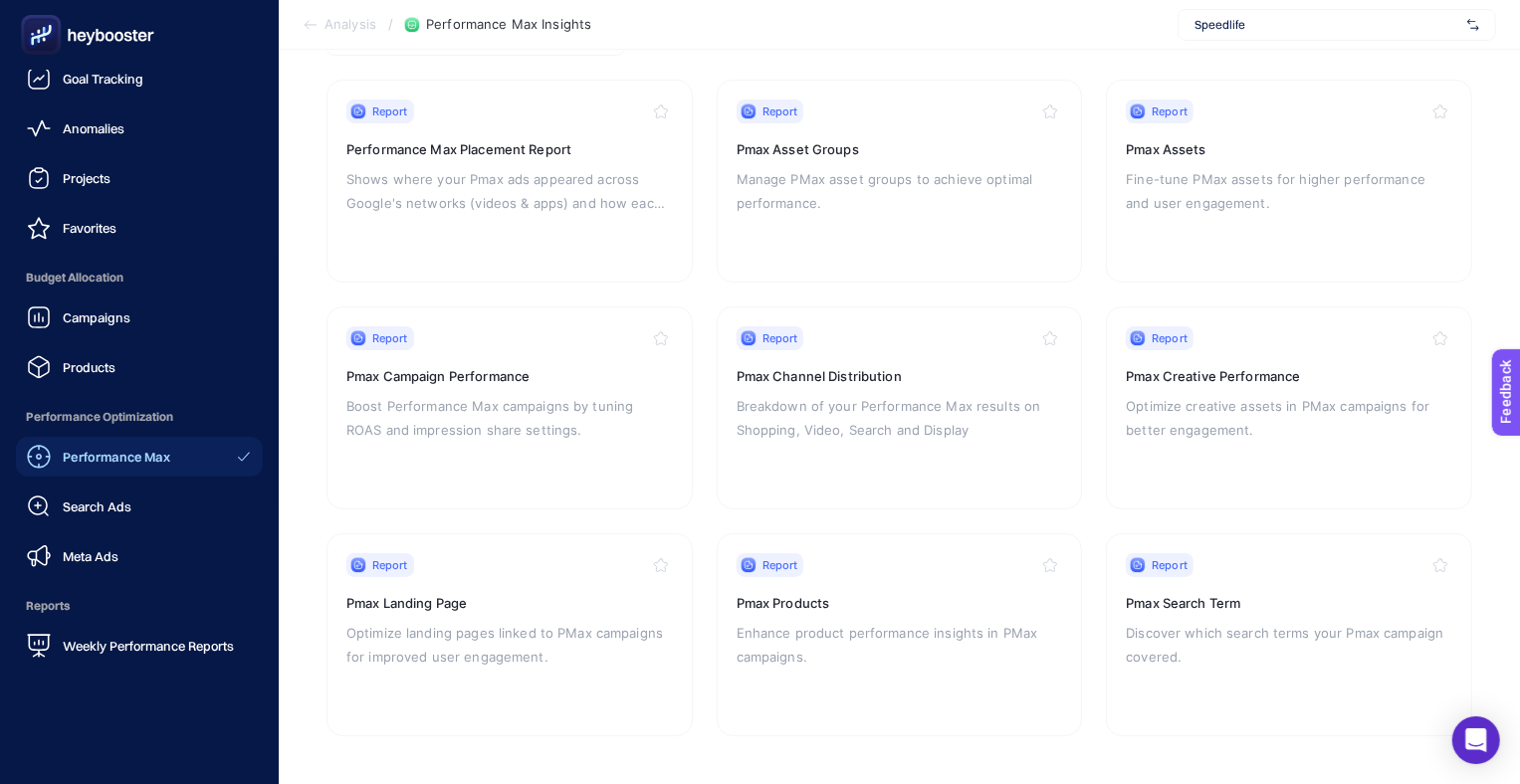 scroll, scrollTop: 191, scrollLeft: 0, axis: vertical 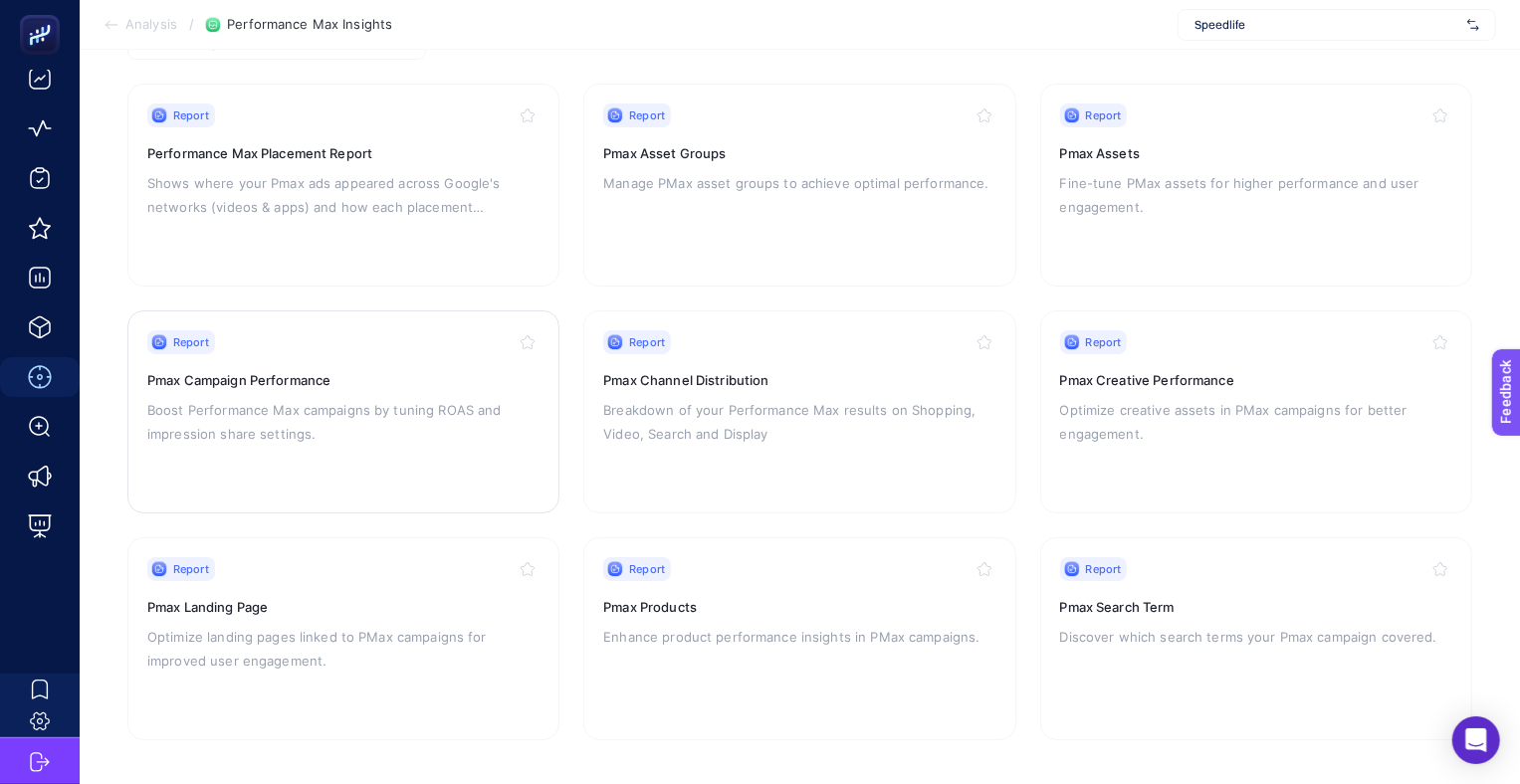 click on "Pmax Campaign Performance" at bounding box center [343, 380] 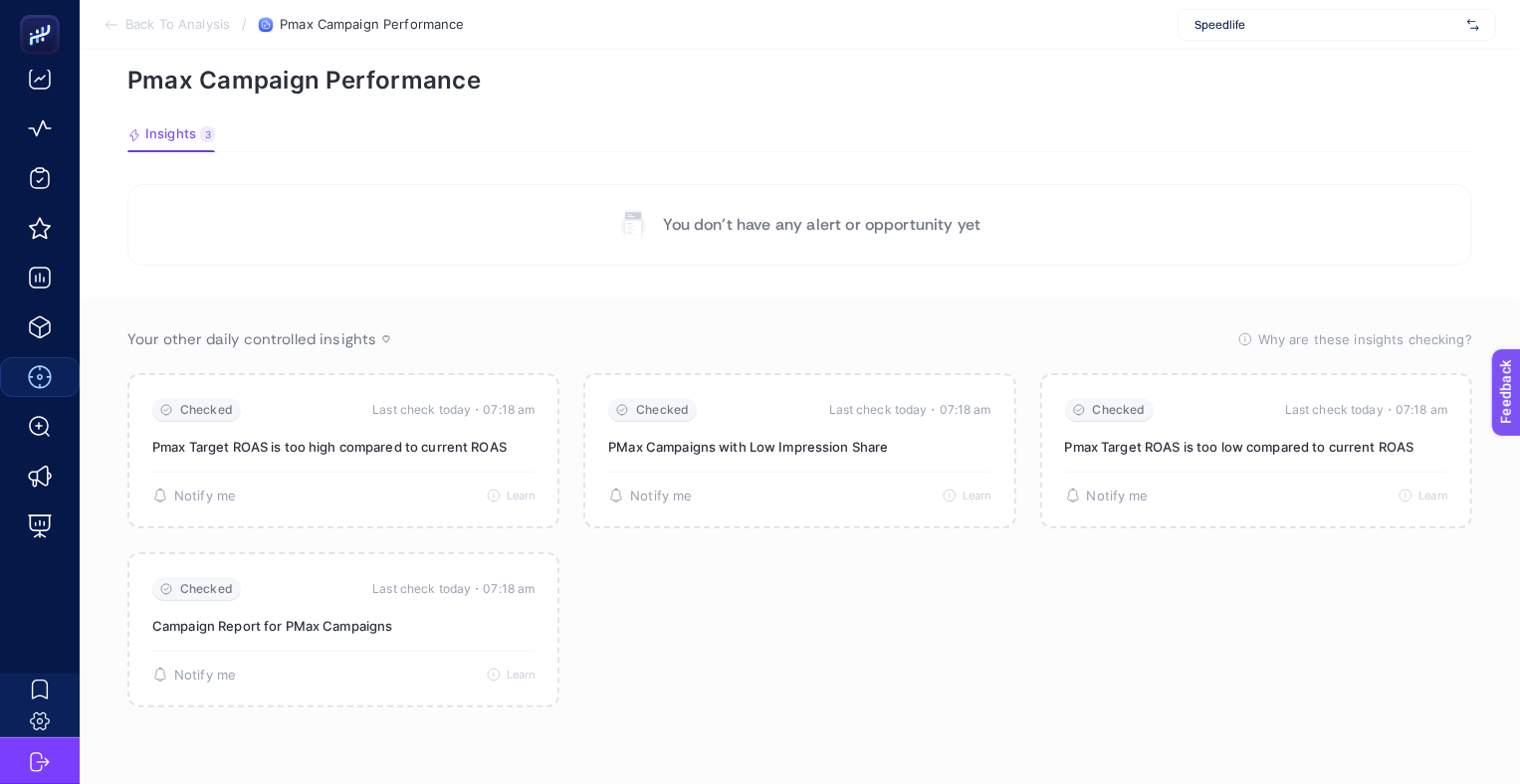 scroll, scrollTop: 0, scrollLeft: 0, axis: both 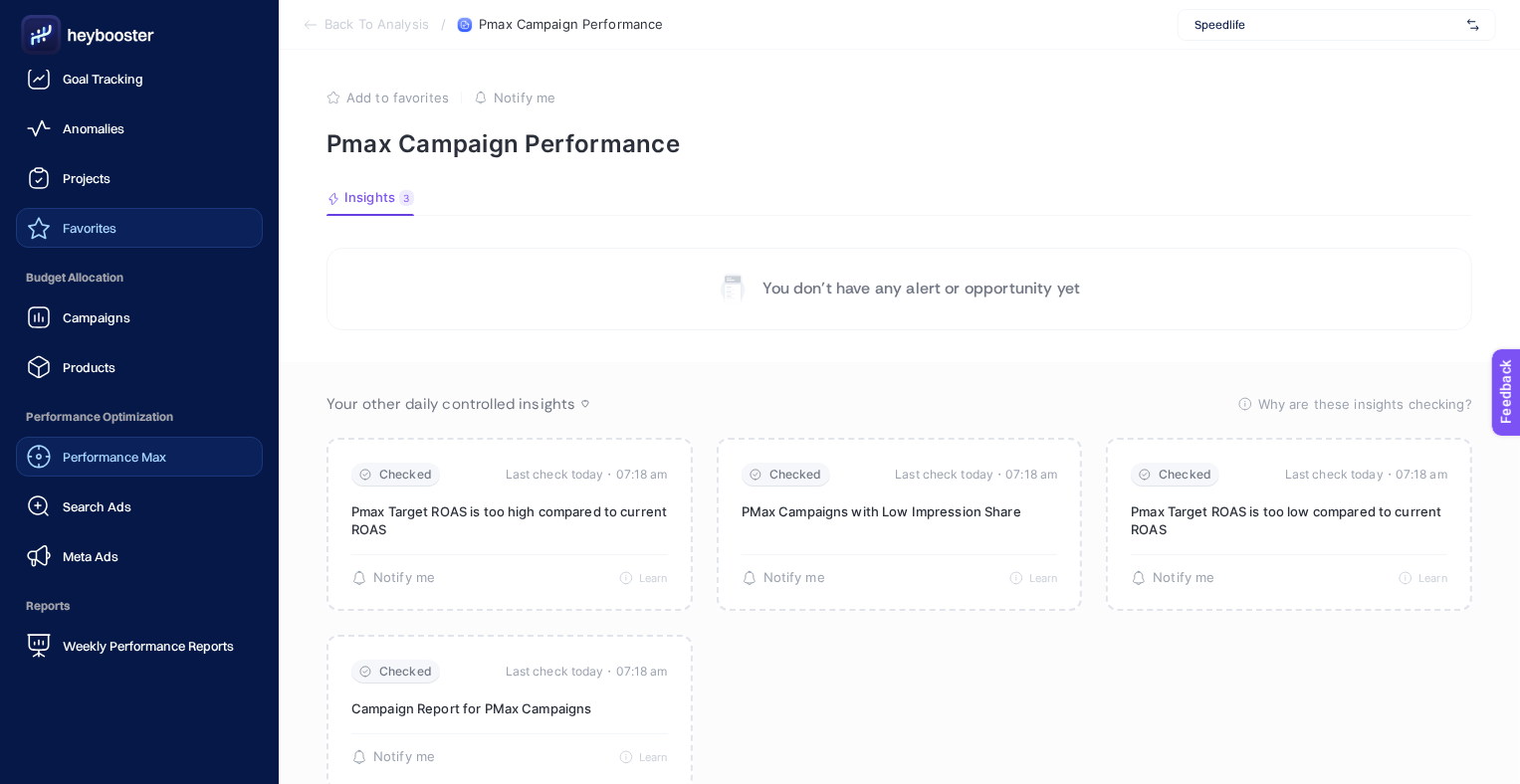 click on "Favorites" at bounding box center (139, 228) 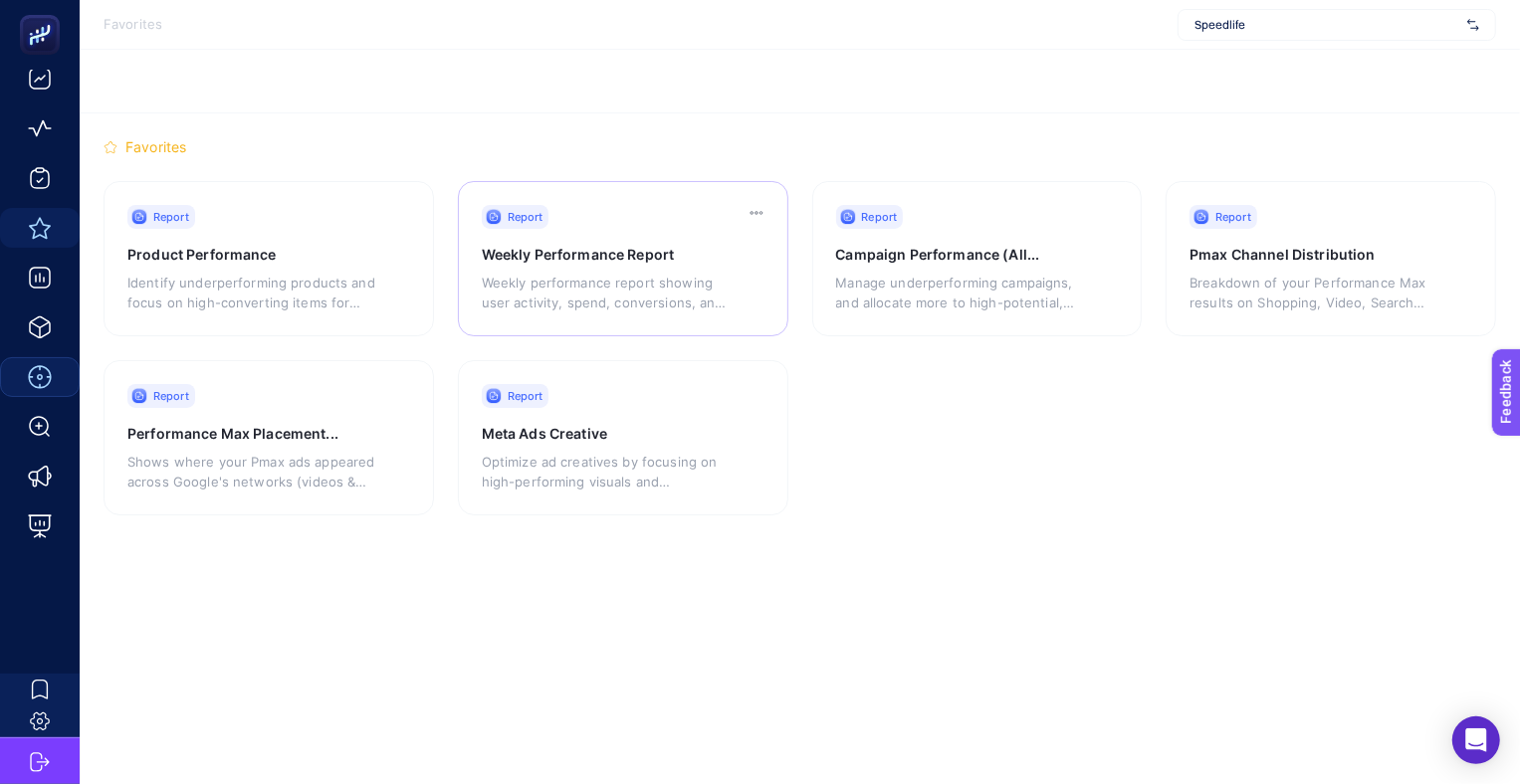 click on "Weekly performance report showing user activity, spend, conversions, and ROAS trends by week." at bounding box center (605, 293) 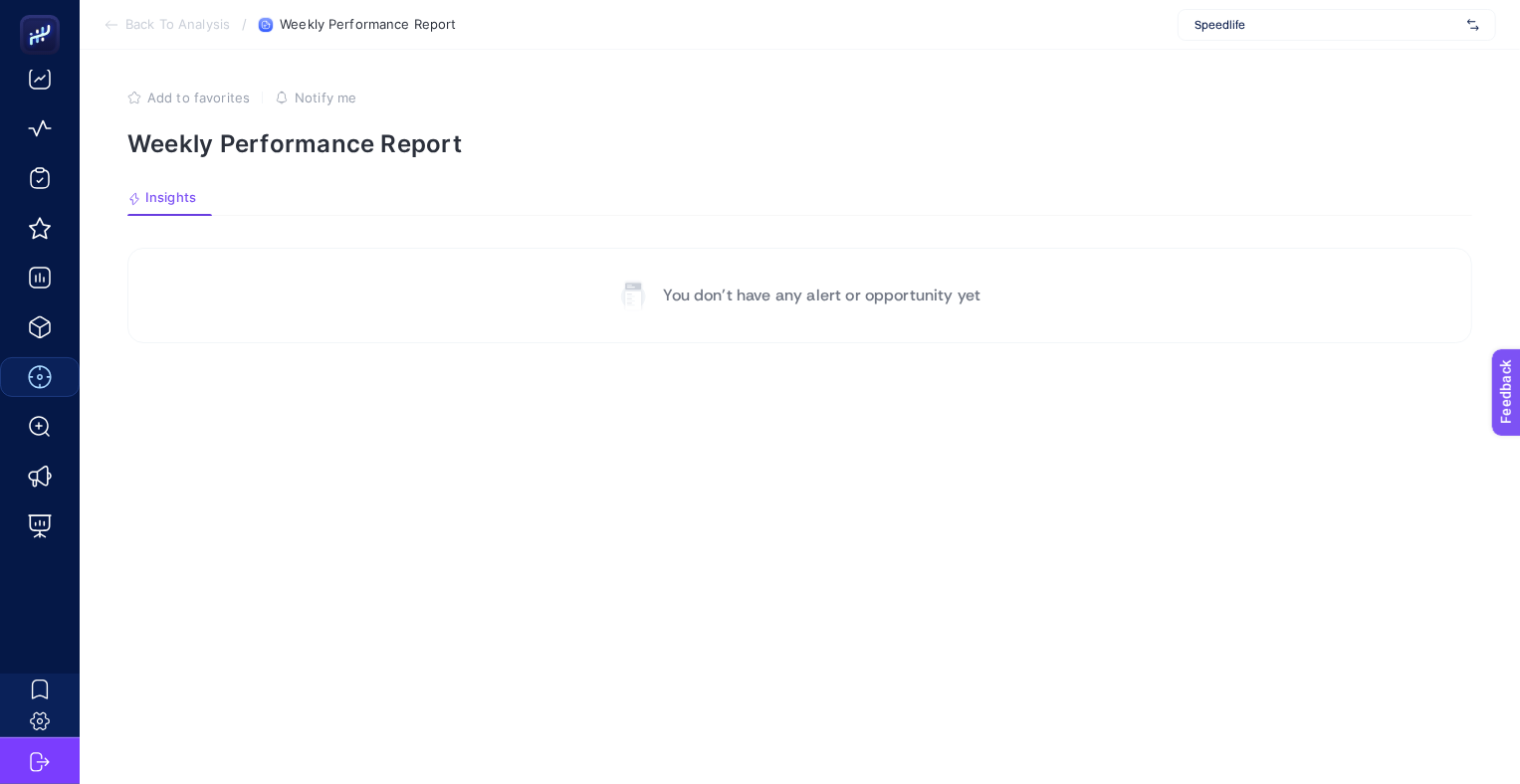 click on "Speedlife" at bounding box center (1327, 25) 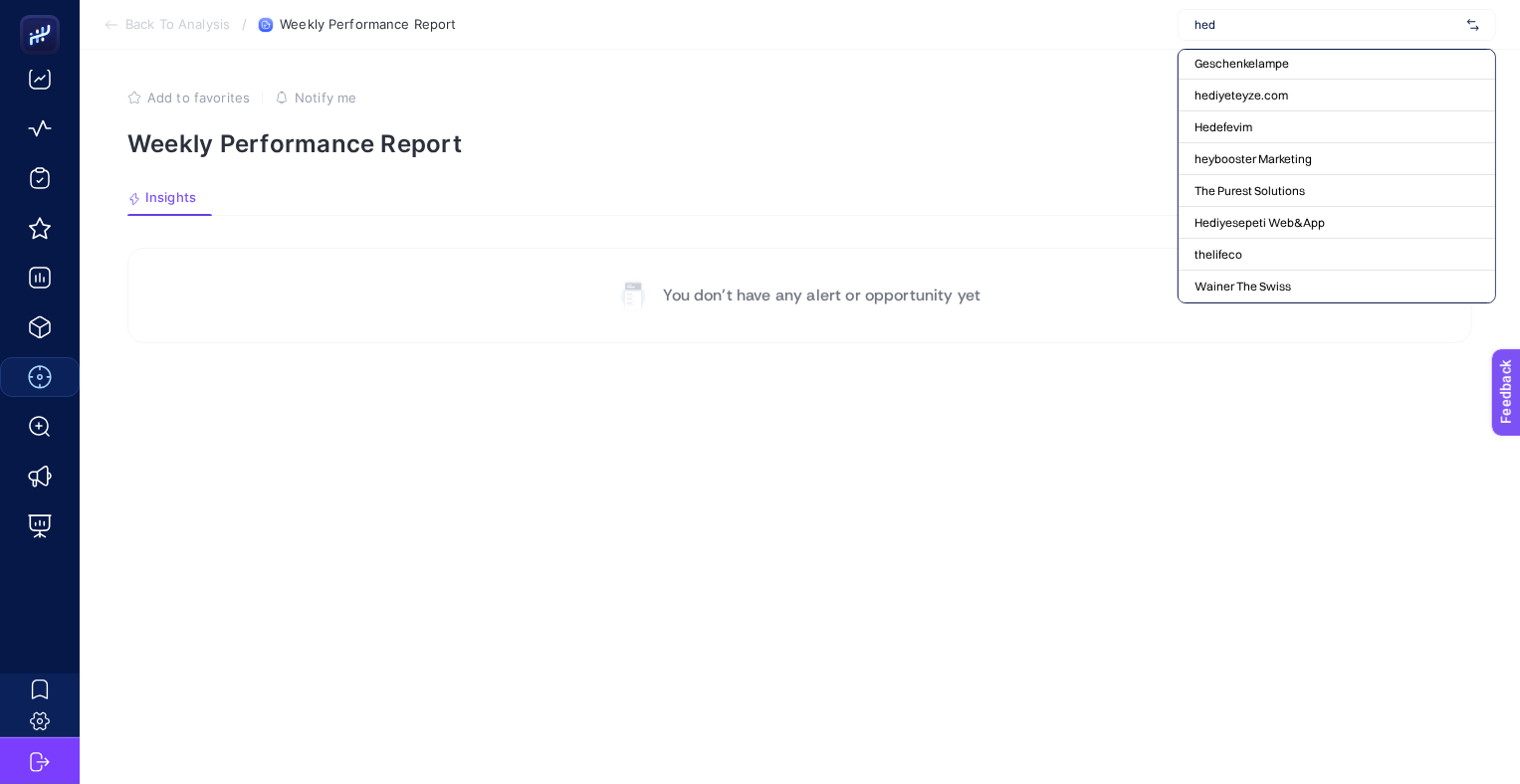 scroll, scrollTop: 0, scrollLeft: 0, axis: both 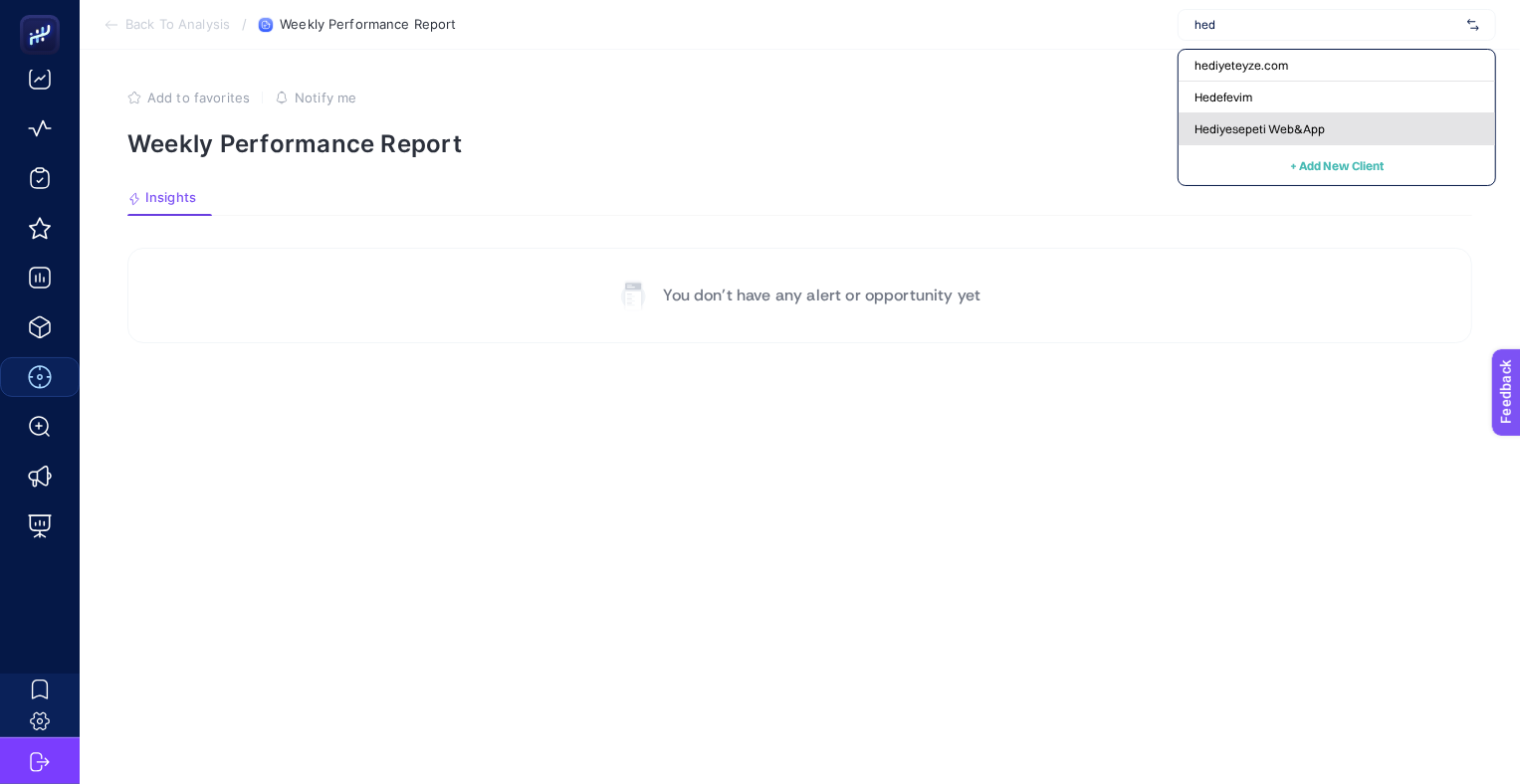 type on "hed" 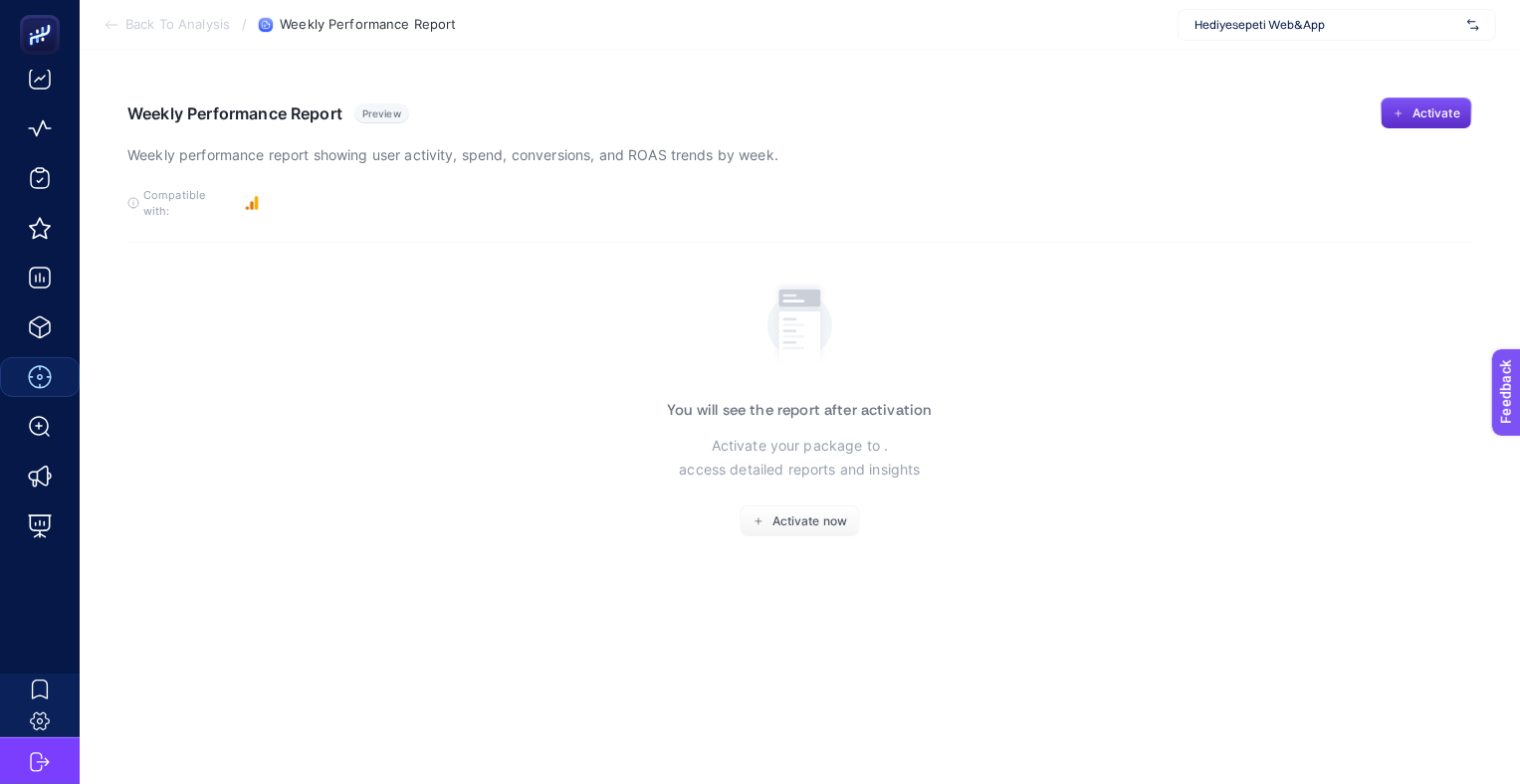 click on "Hediyesepeti Web&App" at bounding box center (1337, 25) 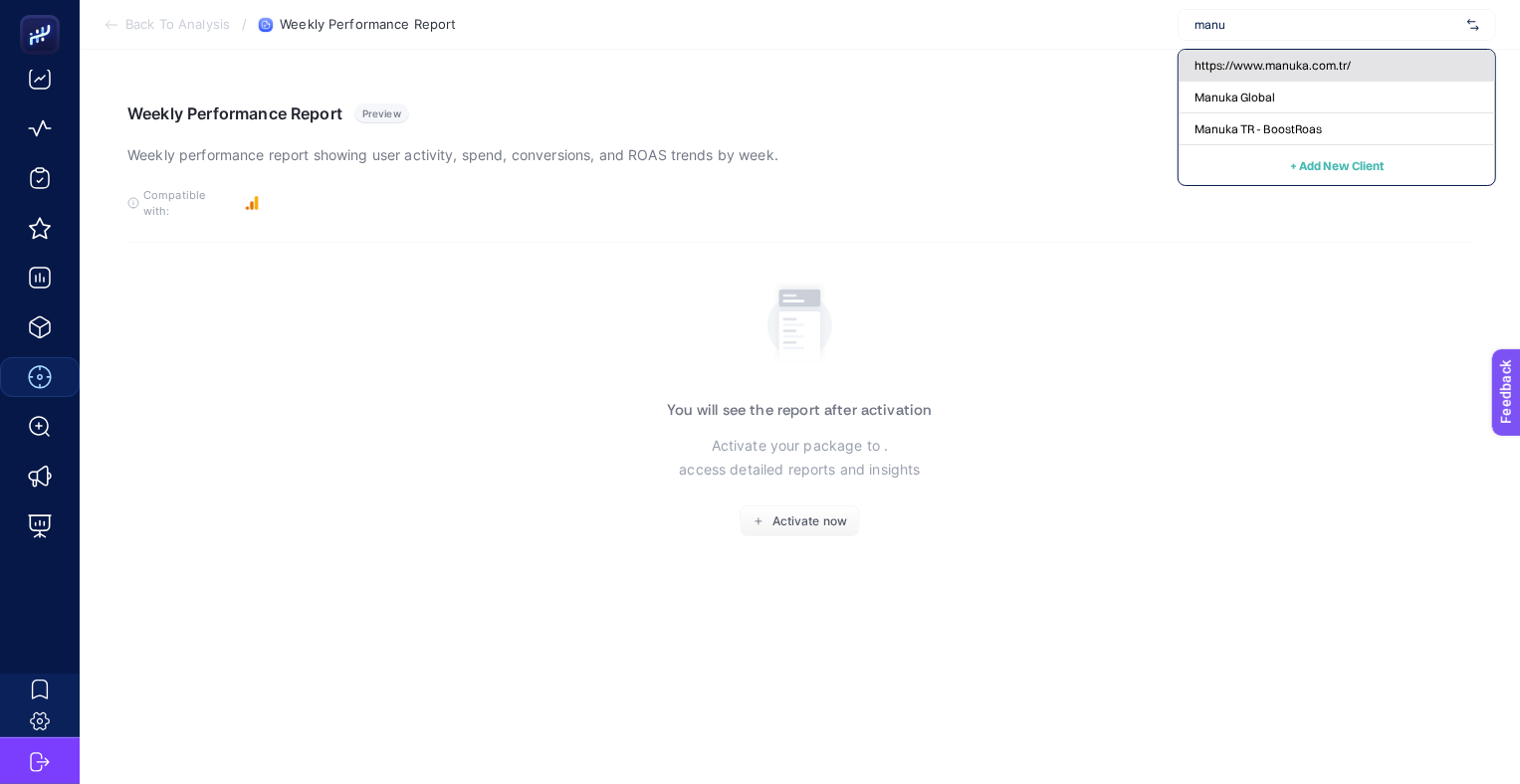 type on "manu" 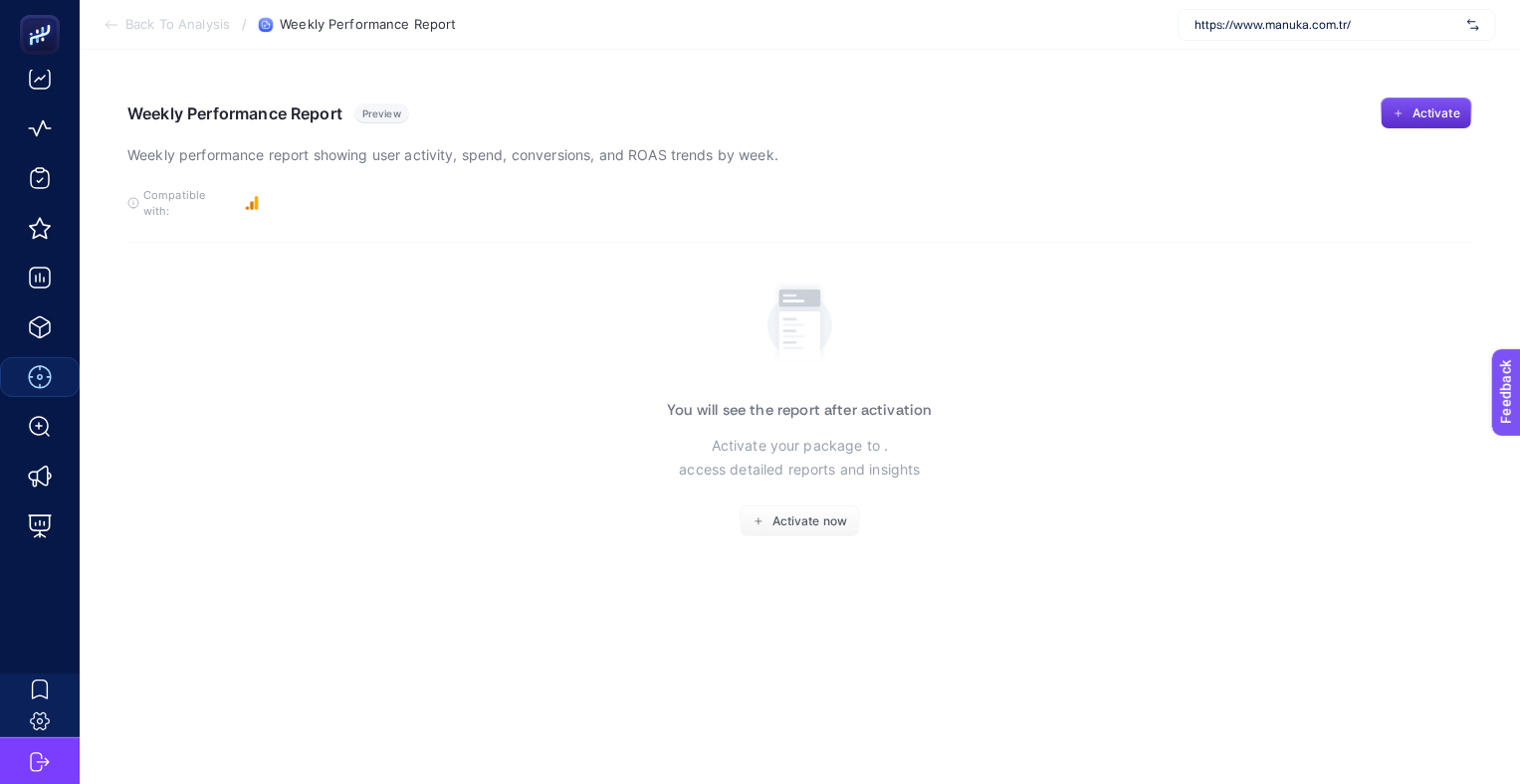 click on "https://www.manuka.com.tr/" at bounding box center (1327, 25) 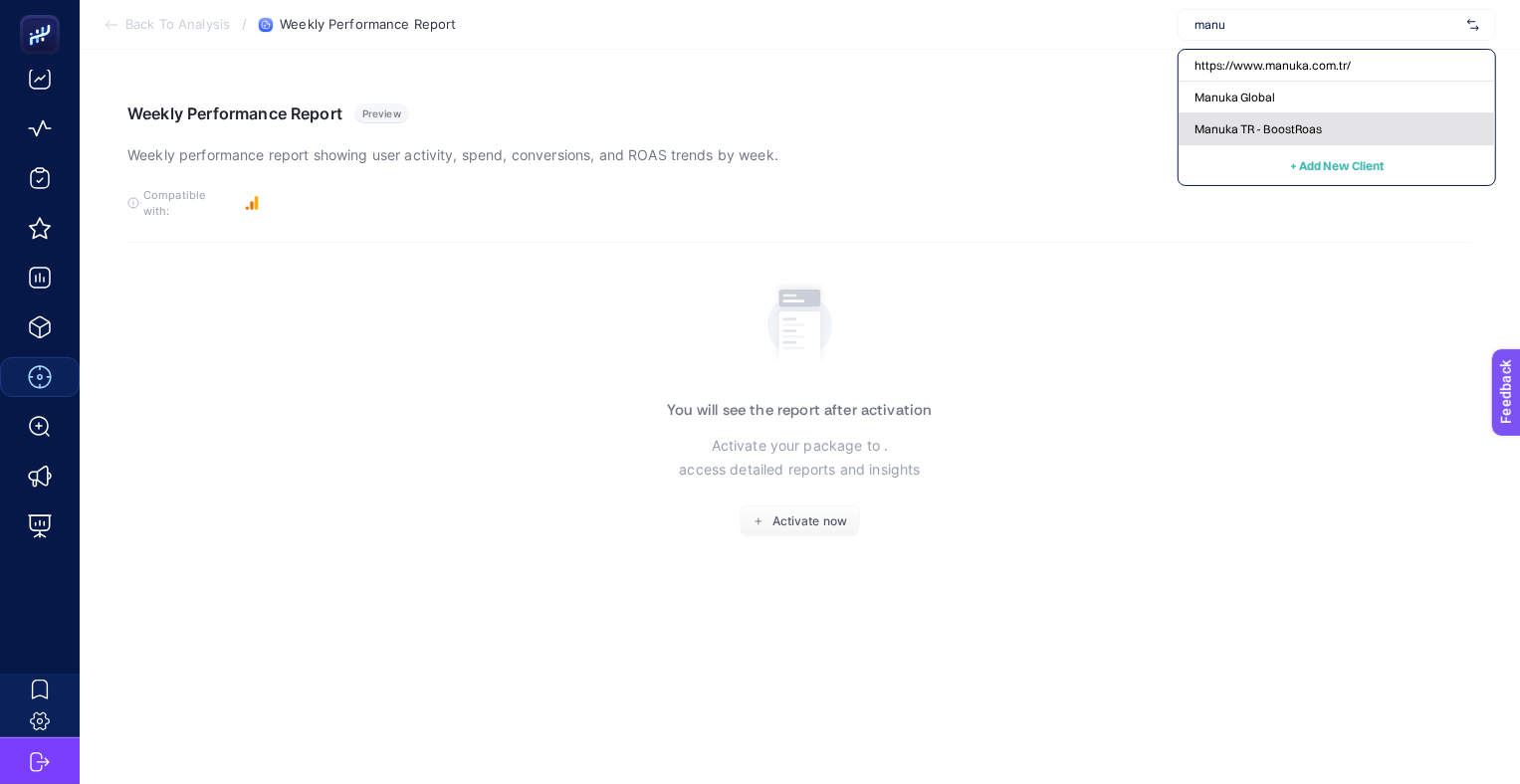 type on "manu" 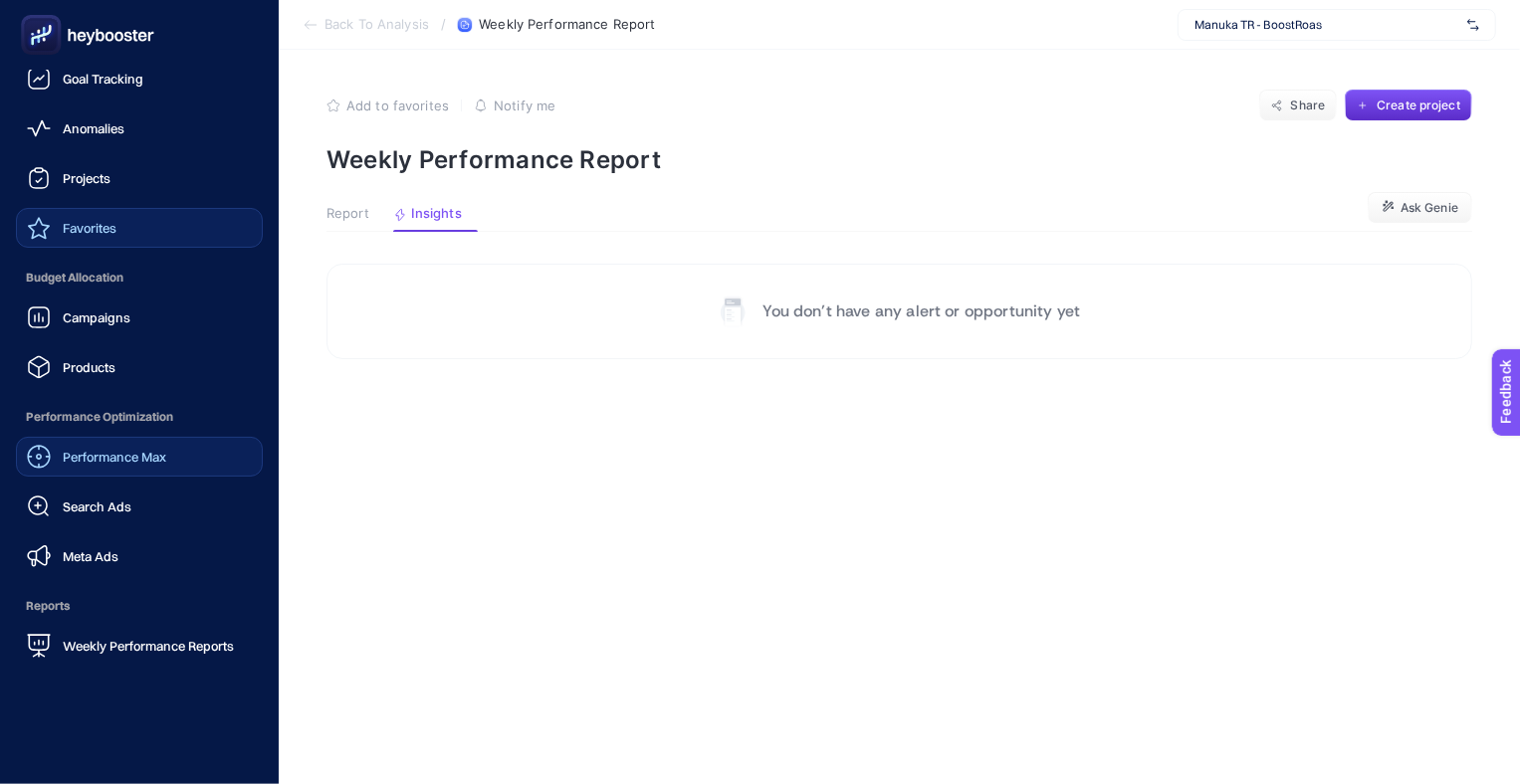 click on "Favorites" at bounding box center (72, 228) 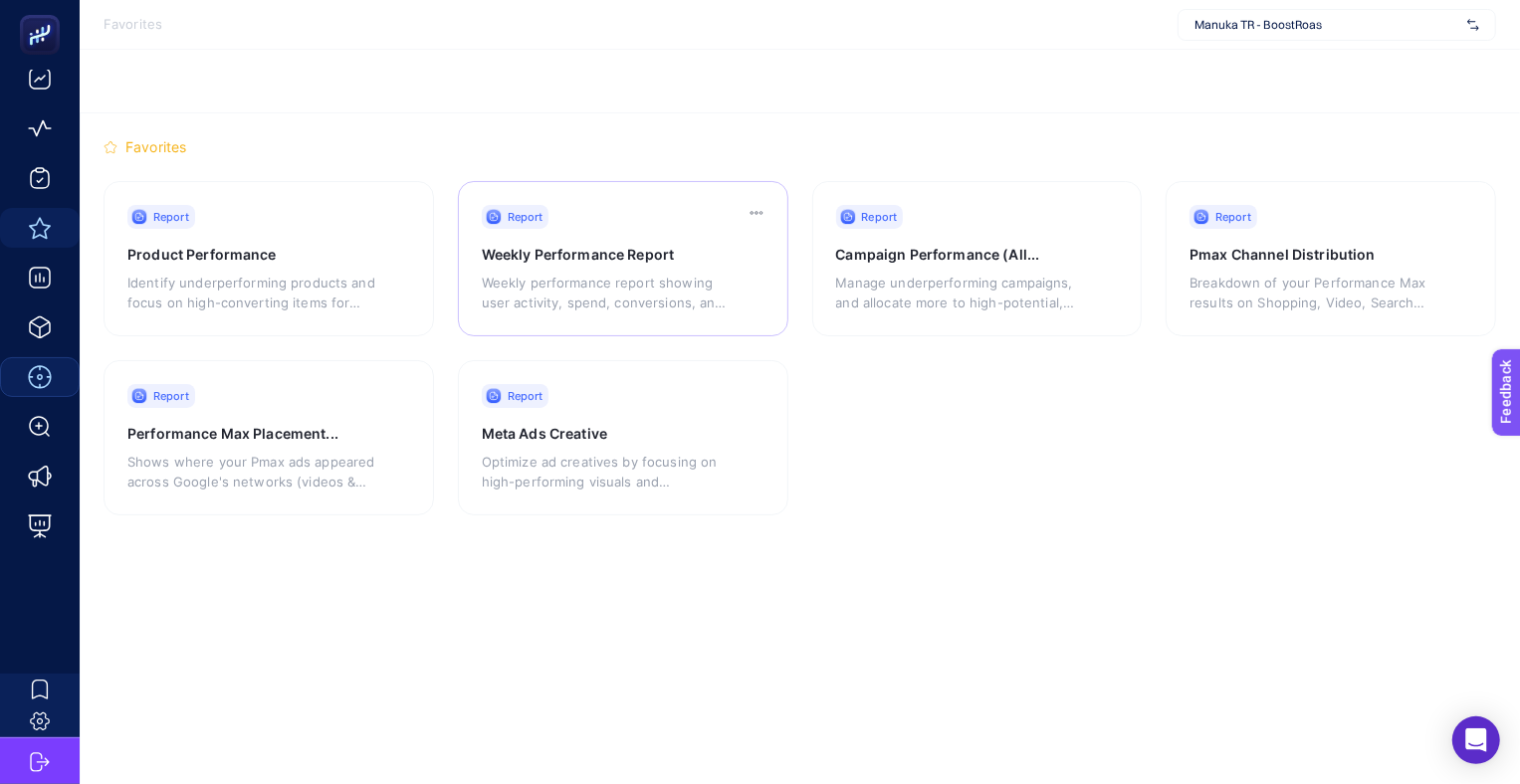 click on "Weekly performance report showing user activity, spend, conversions, and ROAS trends by week." at bounding box center [605, 293] 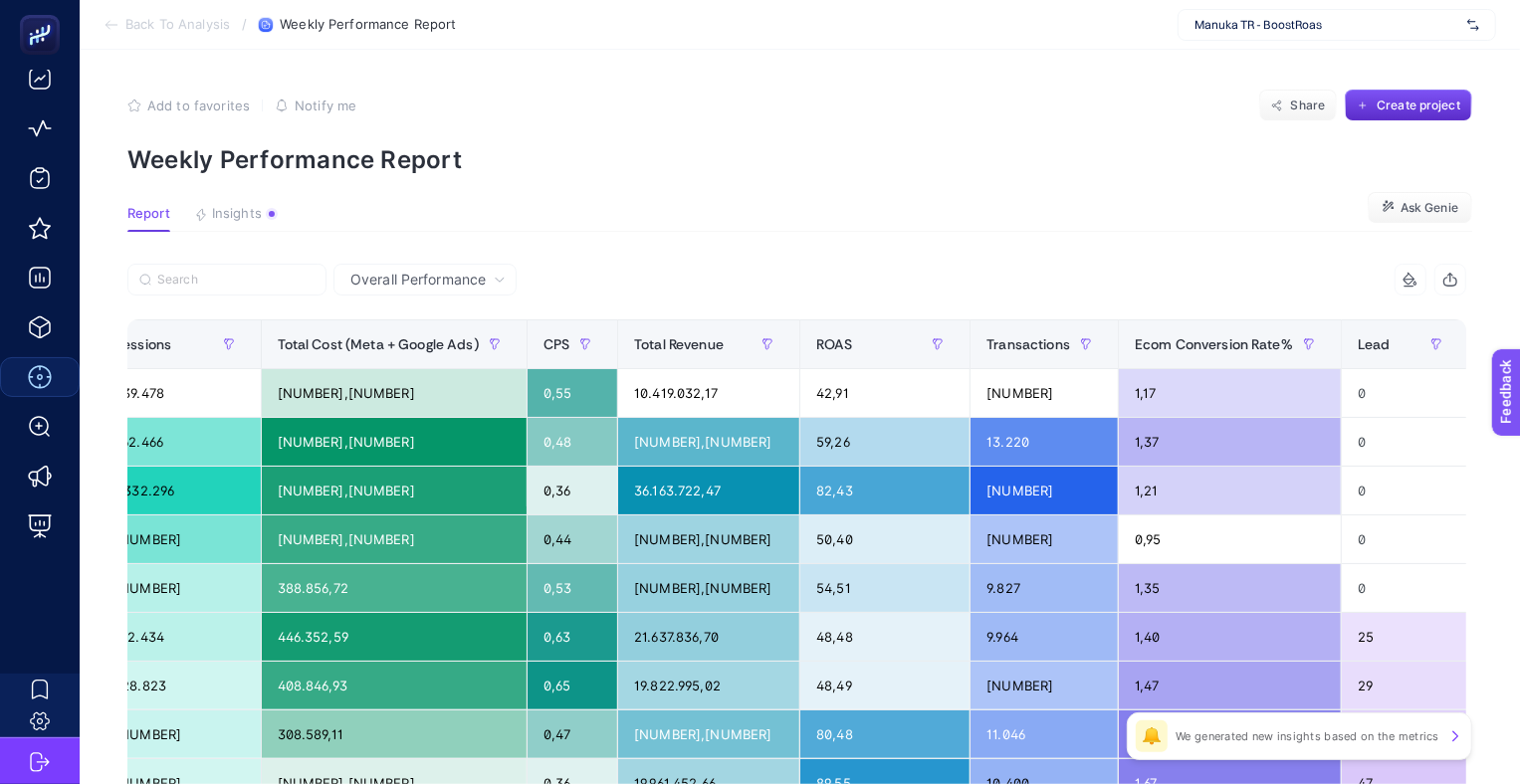scroll, scrollTop: 0, scrollLeft: 0, axis: both 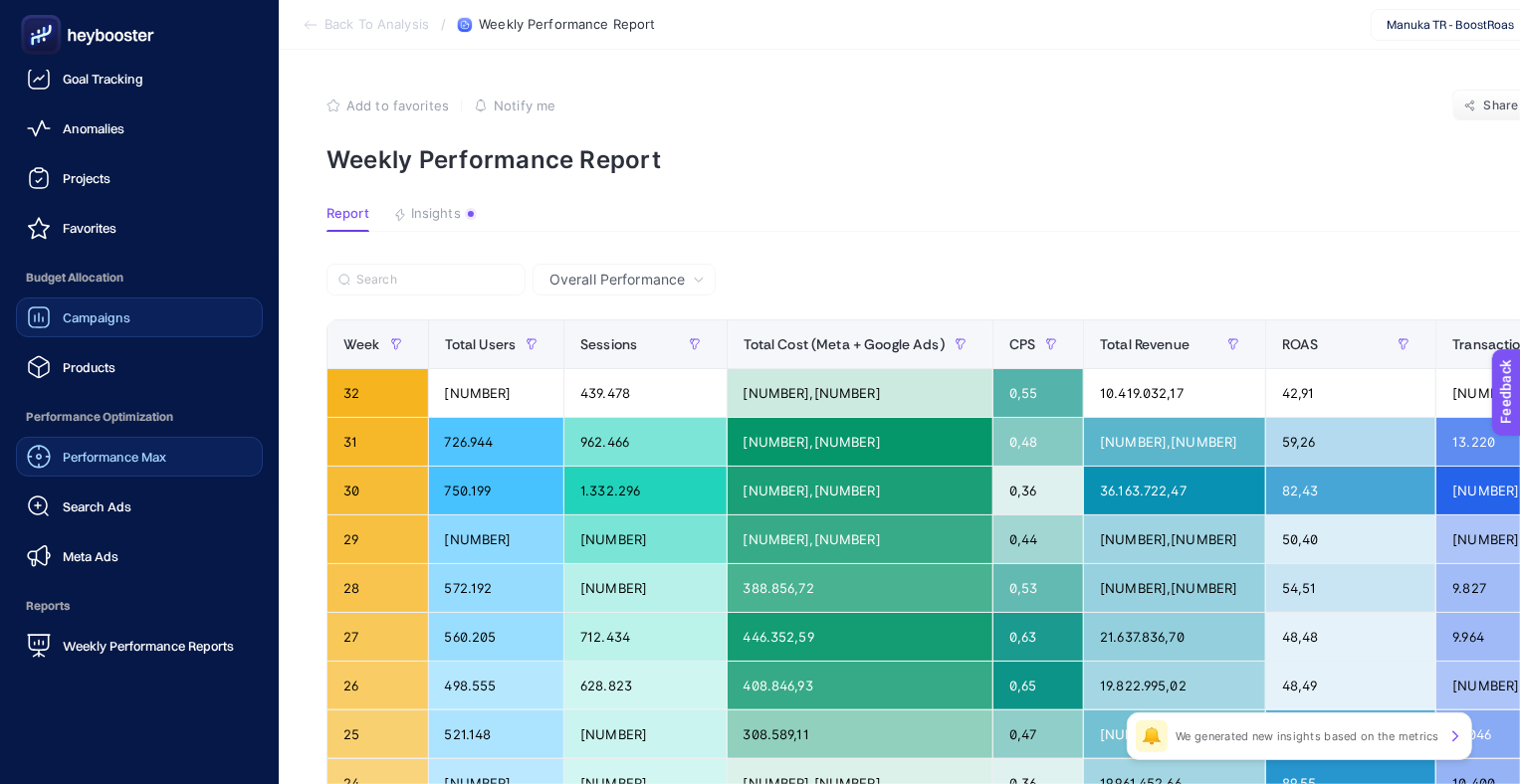 click on "Campaigns" at bounding box center (97, 317) 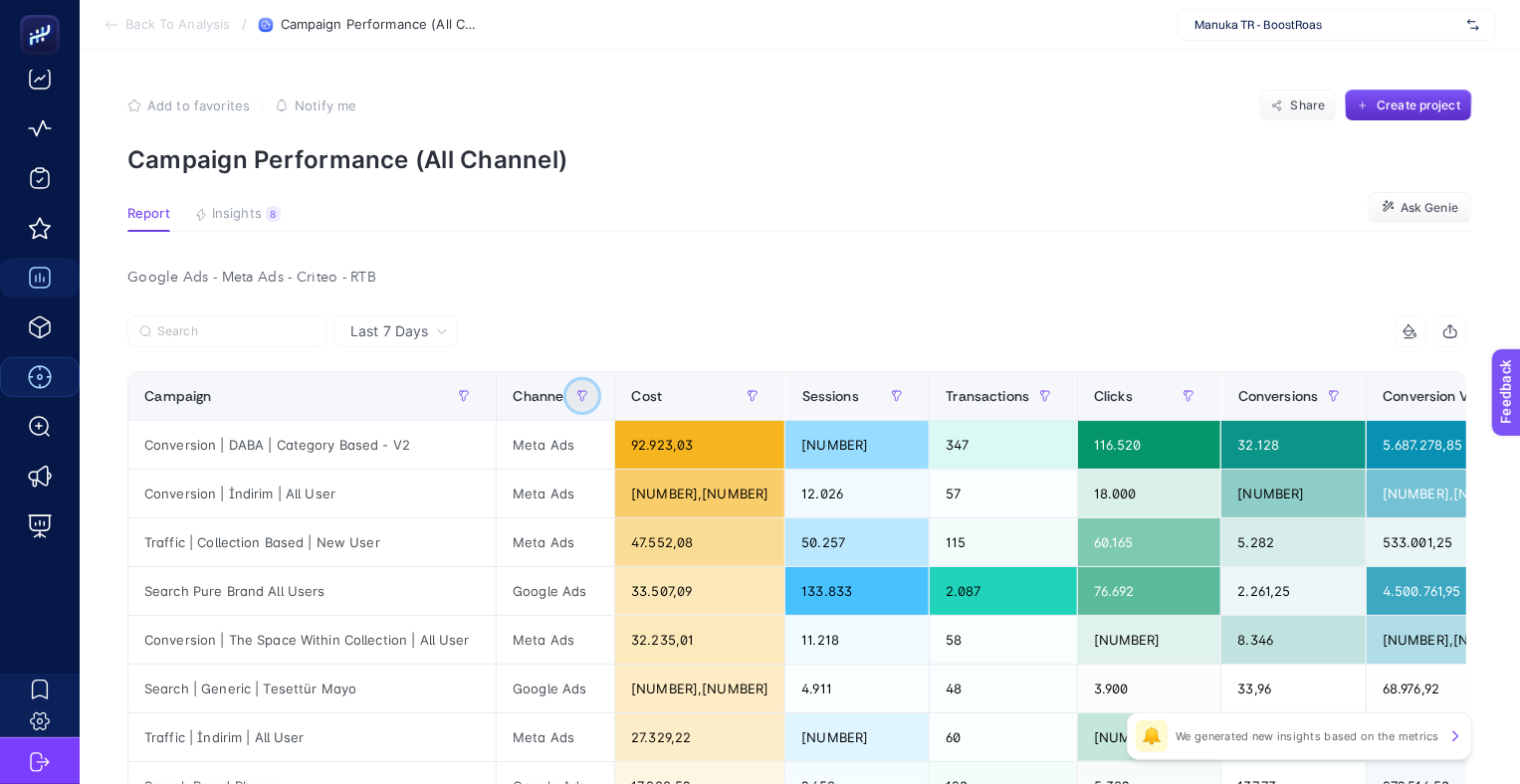 click at bounding box center [582, 396] 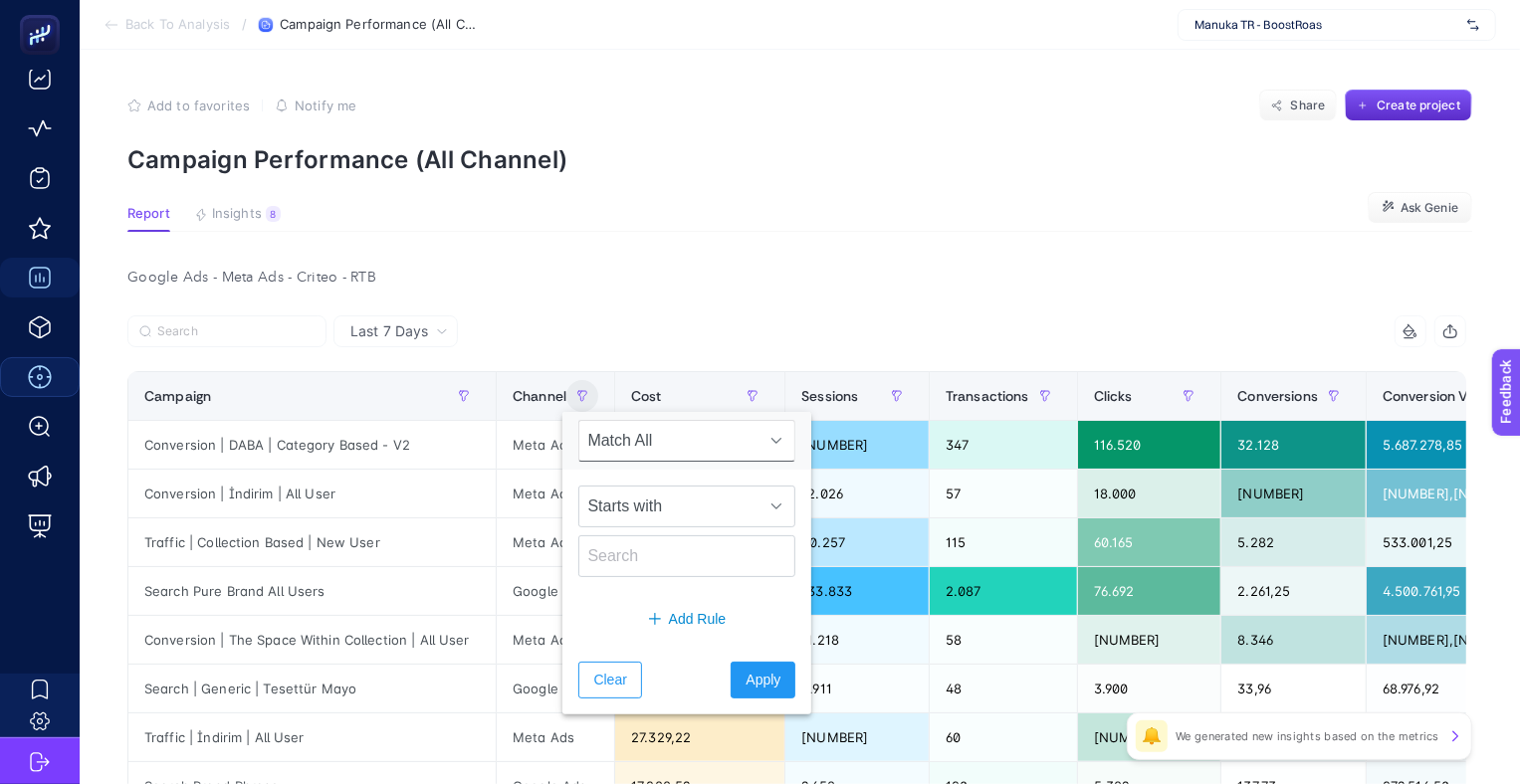 click on "Match All" at bounding box center [668, 441] 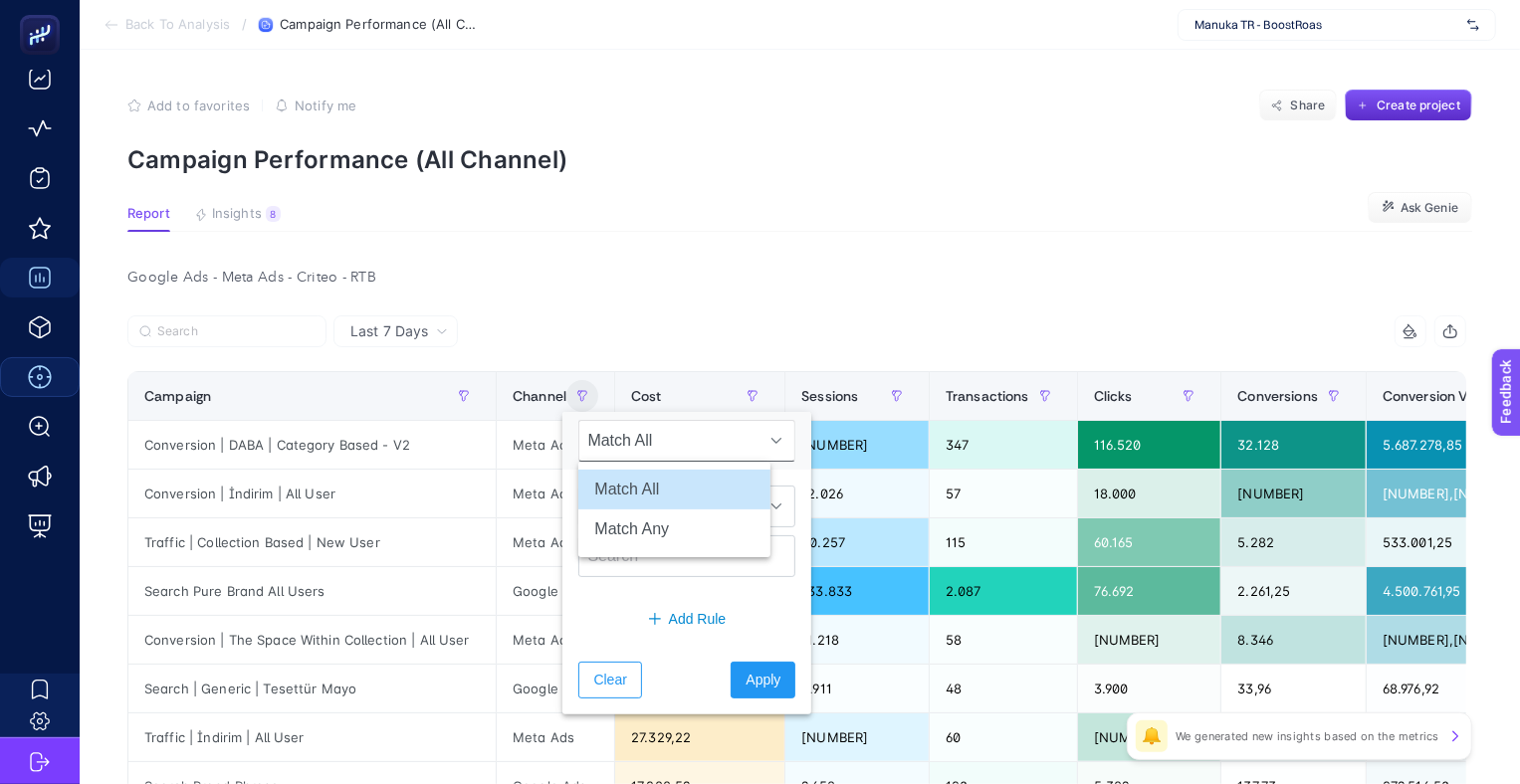 click on "Match All" at bounding box center [668, 441] 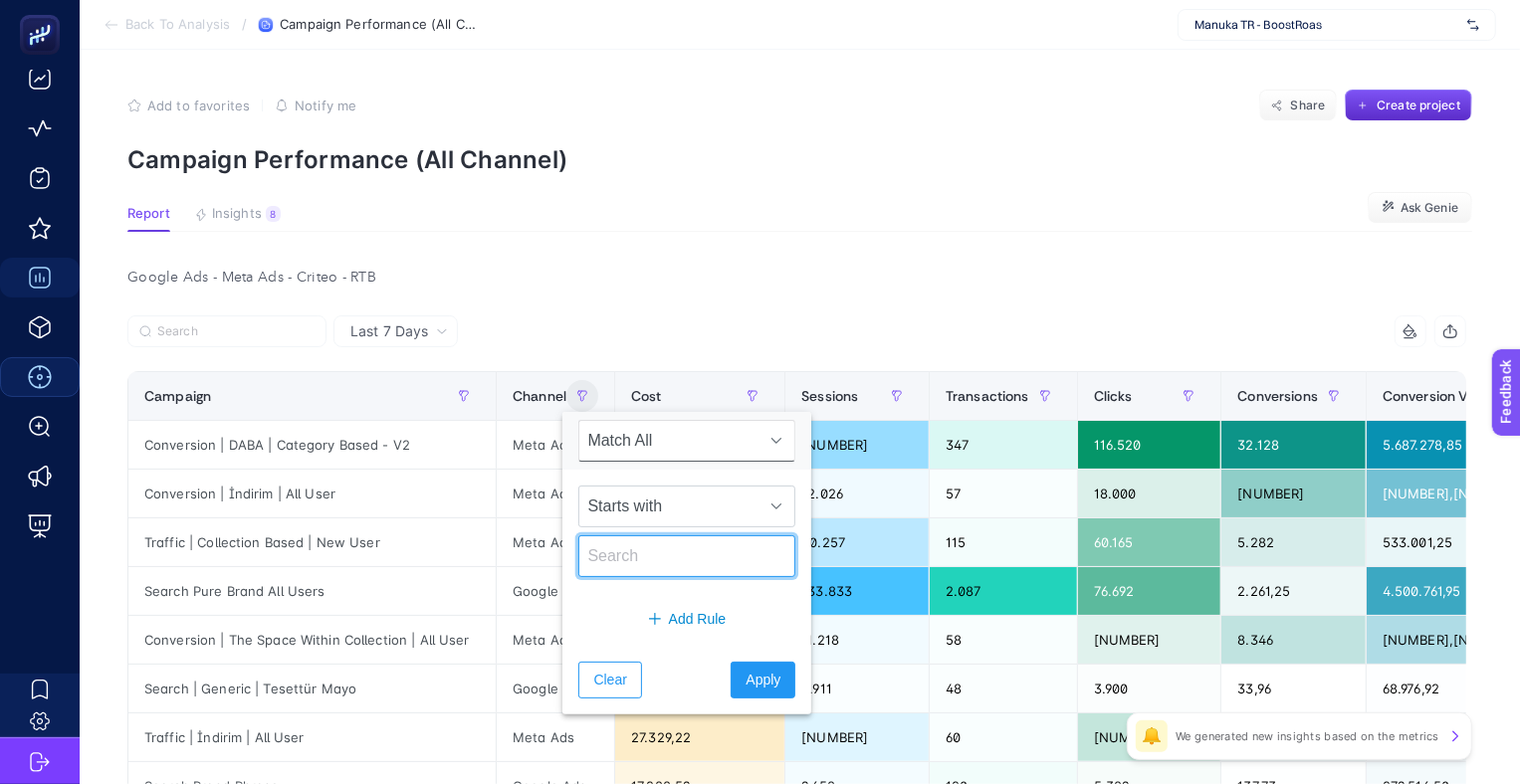 click 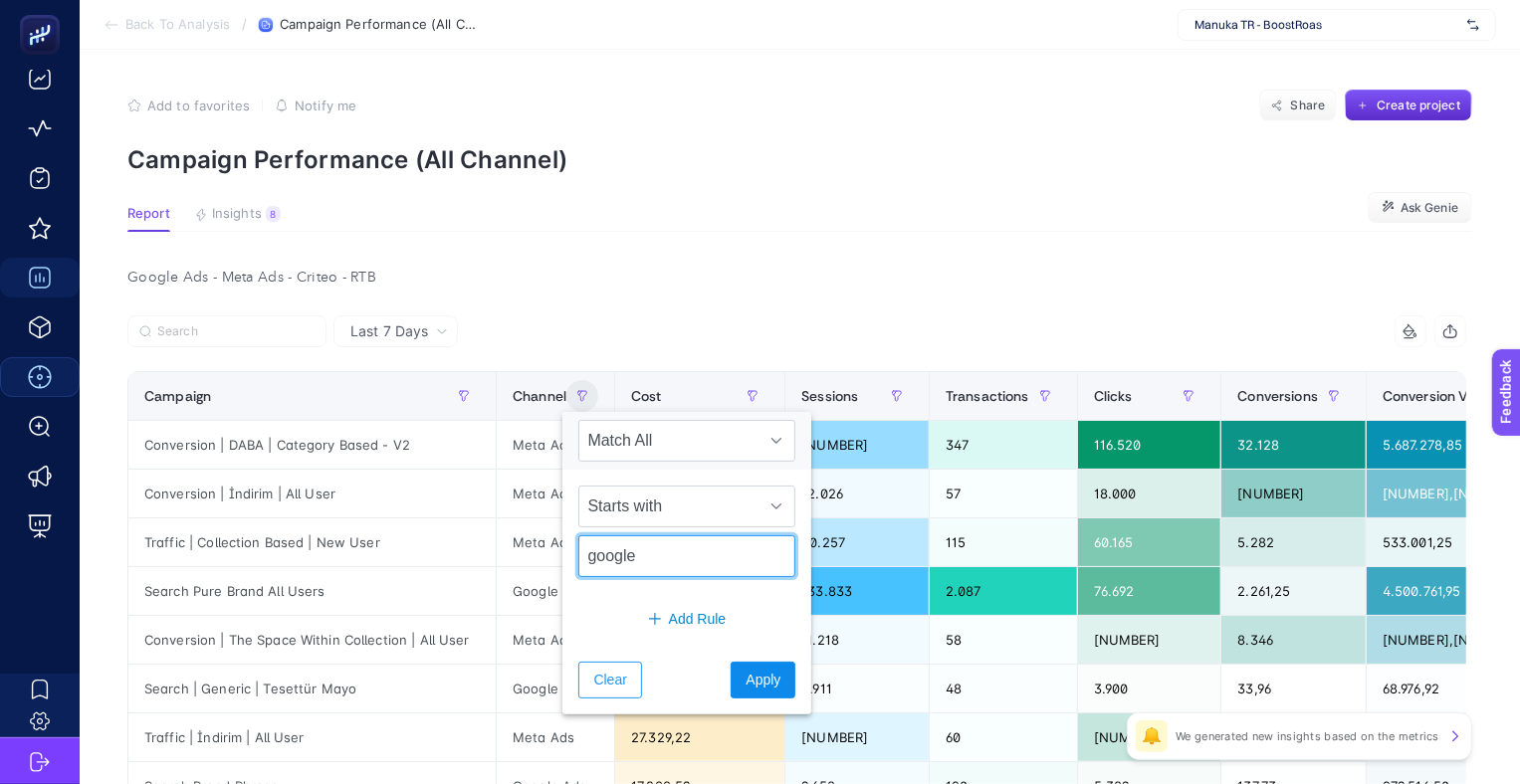type on "google" 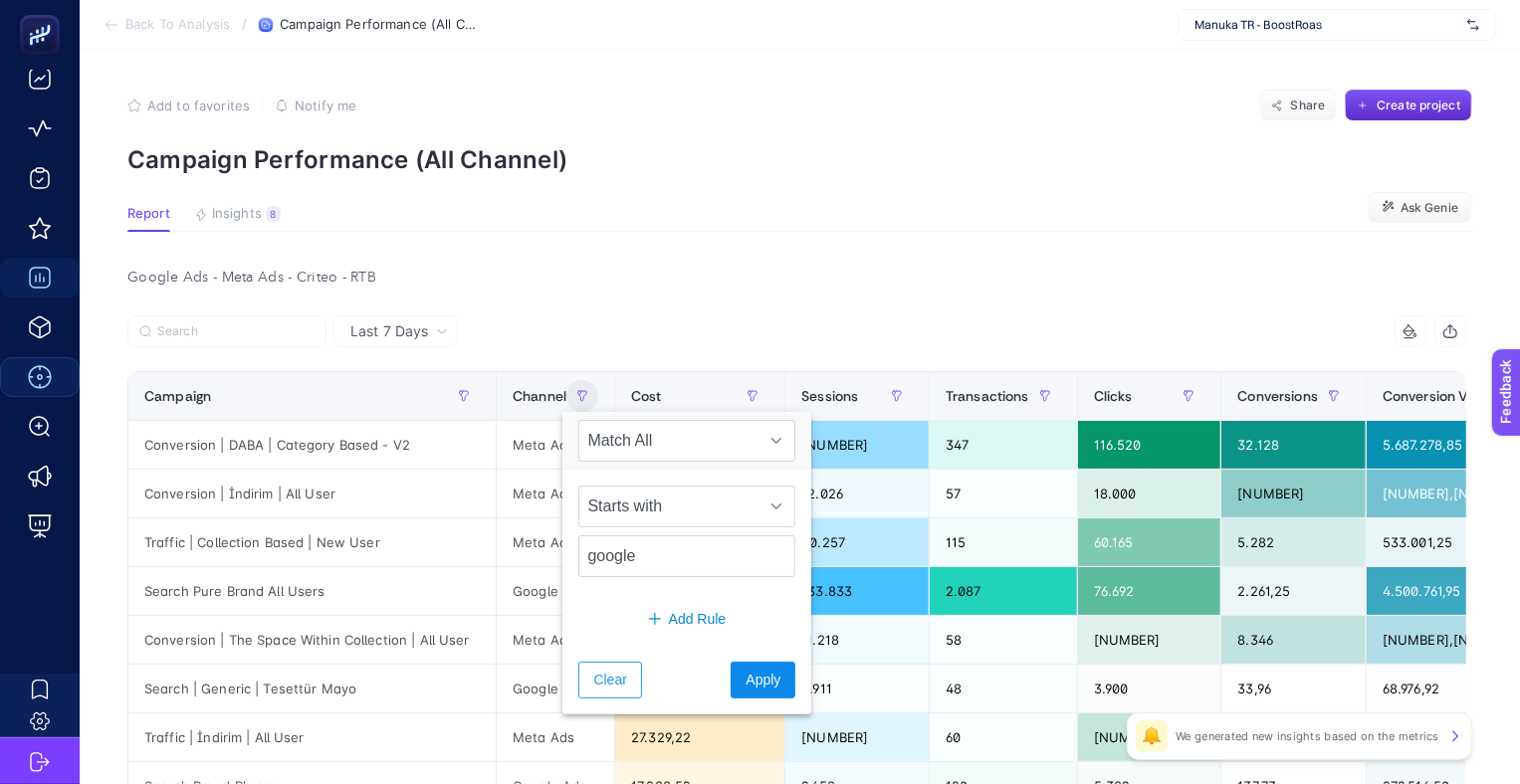 click on "Apply" 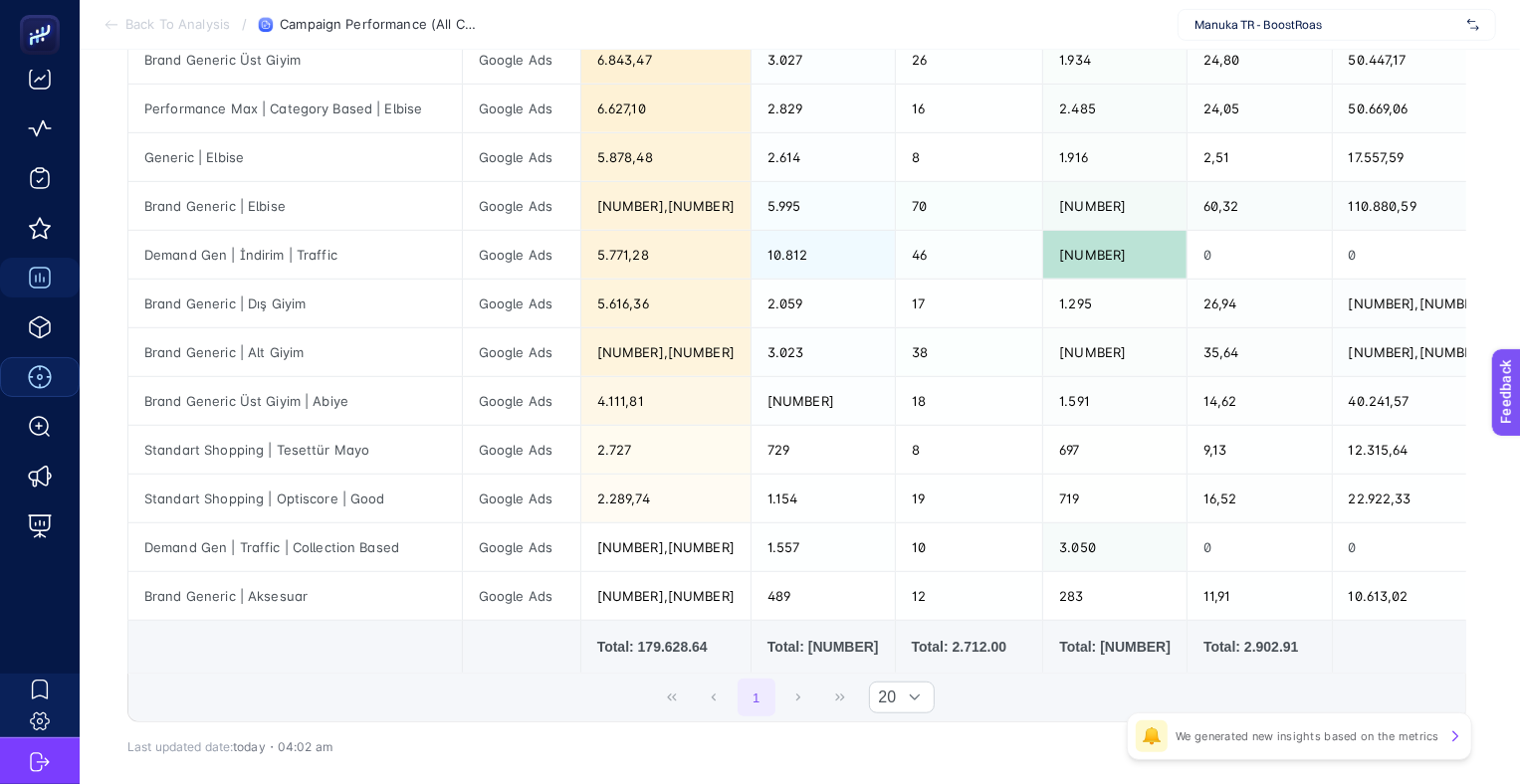 scroll, scrollTop: 777, scrollLeft: 0, axis: vertical 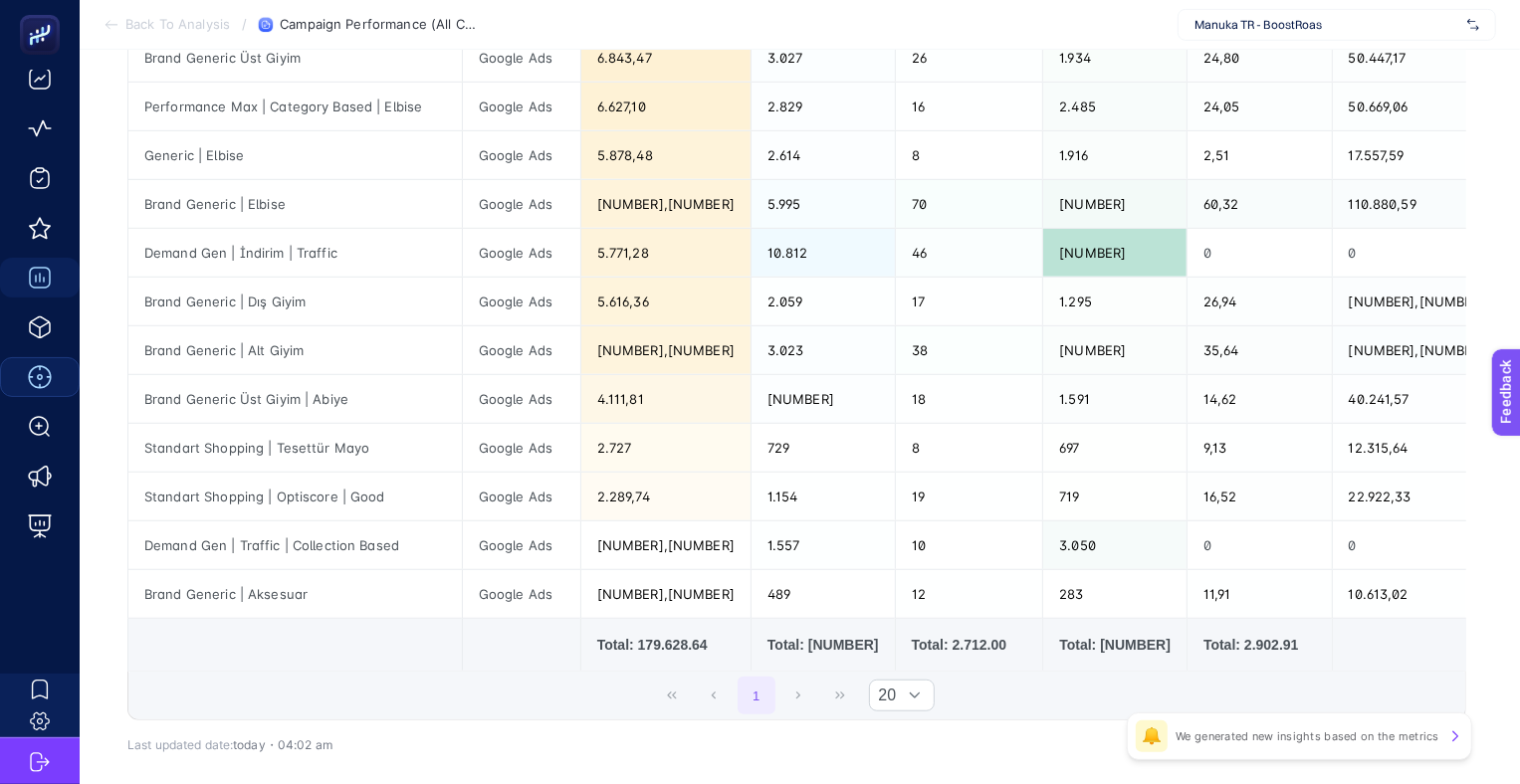 click on "Total: 179.628.64" 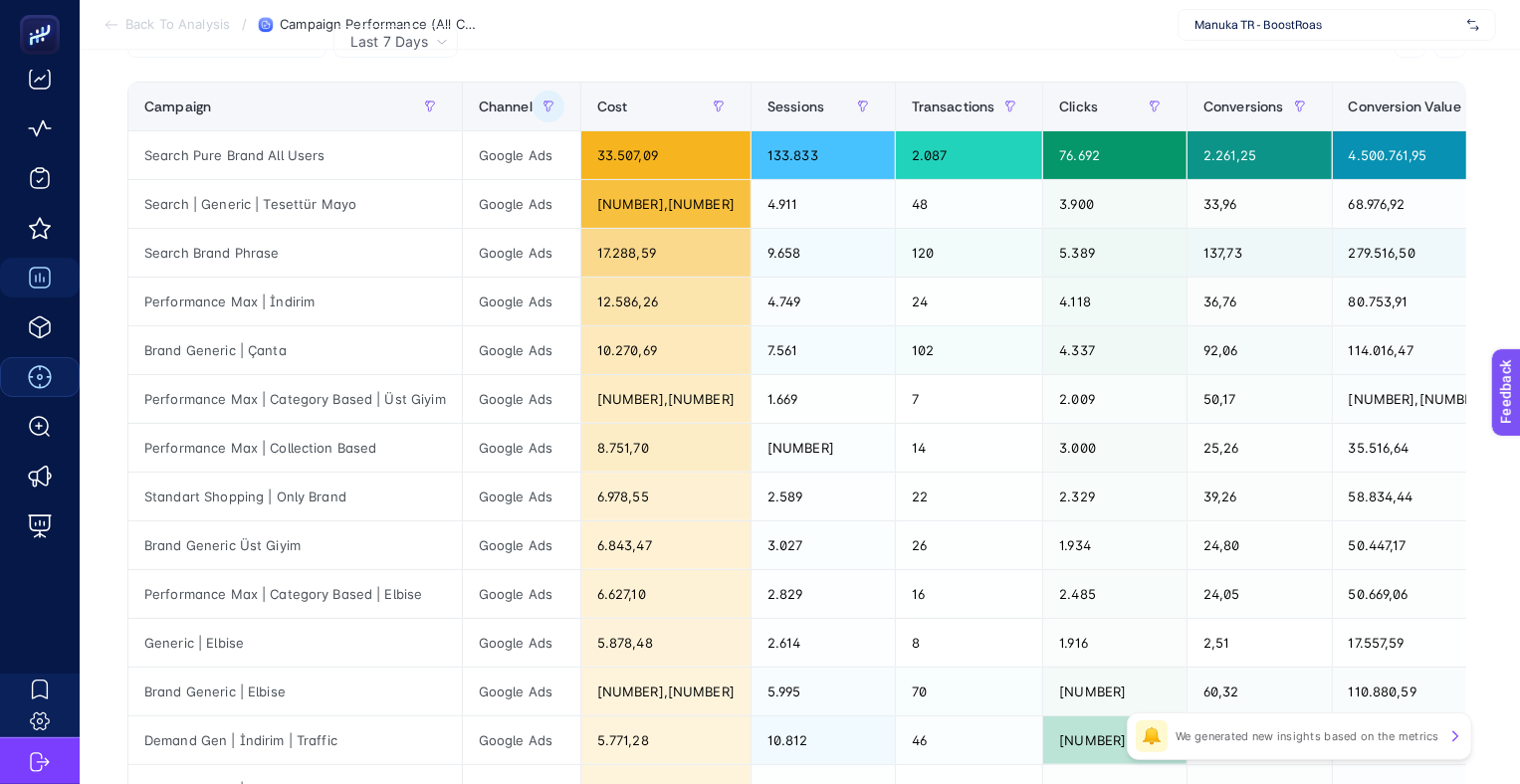 scroll, scrollTop: 0, scrollLeft: 0, axis: both 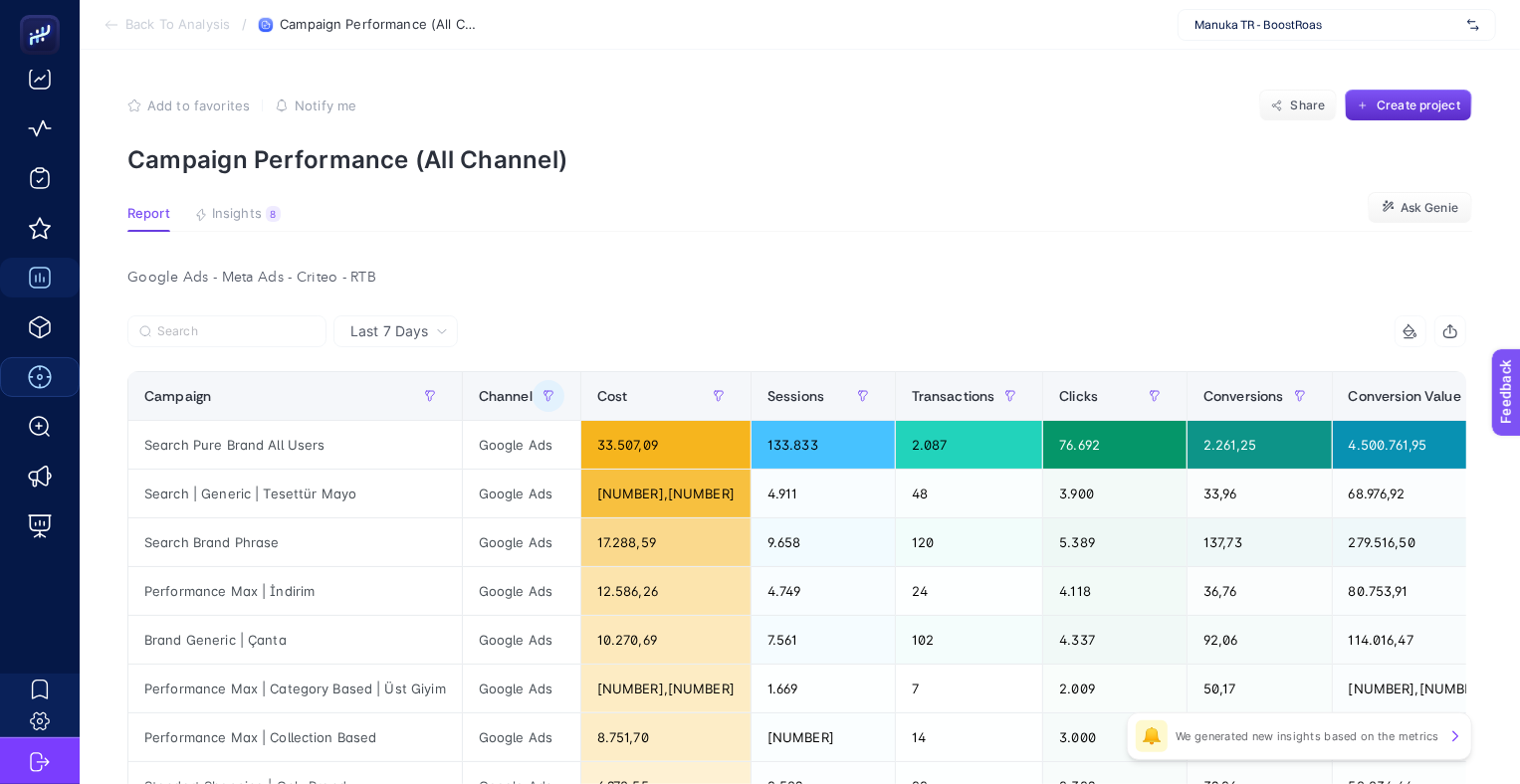 click on "Manuka TR - BoostRoas" at bounding box center (1327, 25) 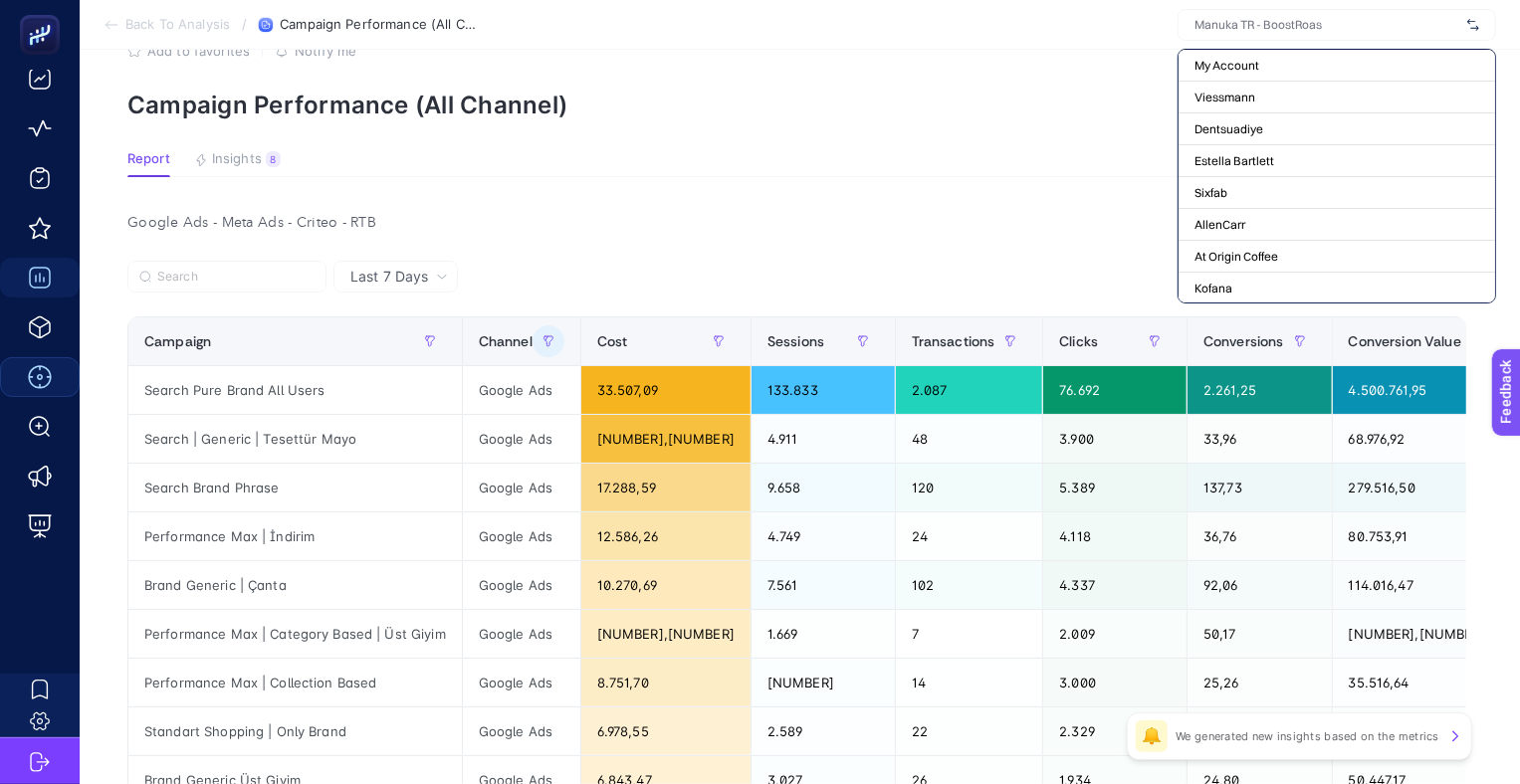 scroll, scrollTop: 0, scrollLeft: 0, axis: both 